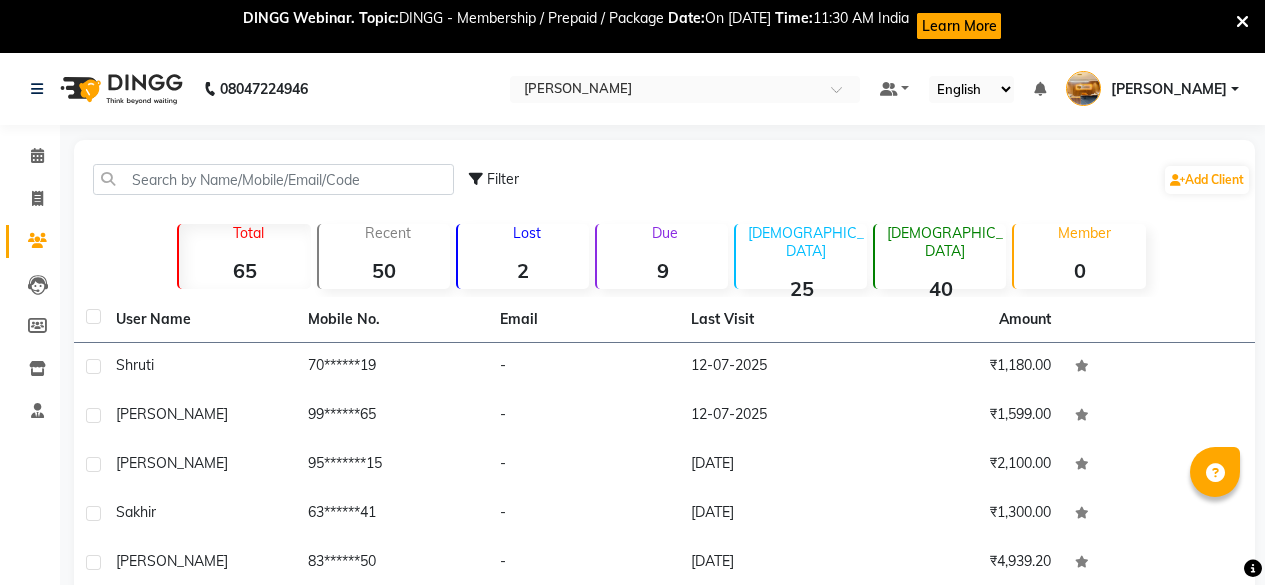 scroll, scrollTop: 68, scrollLeft: 0, axis: vertical 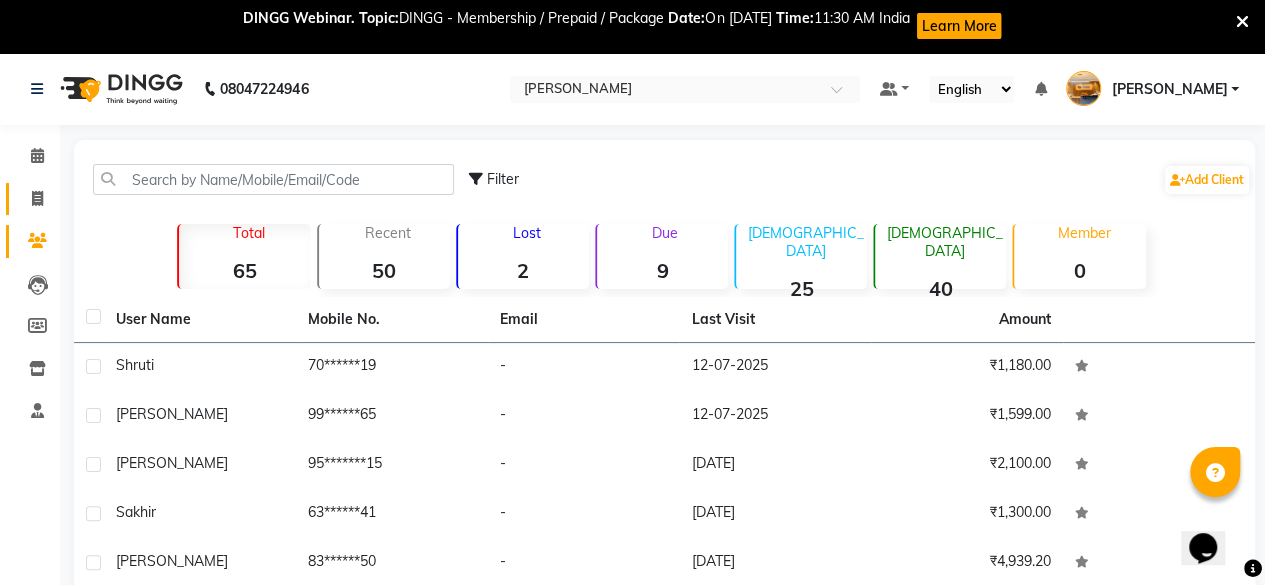click 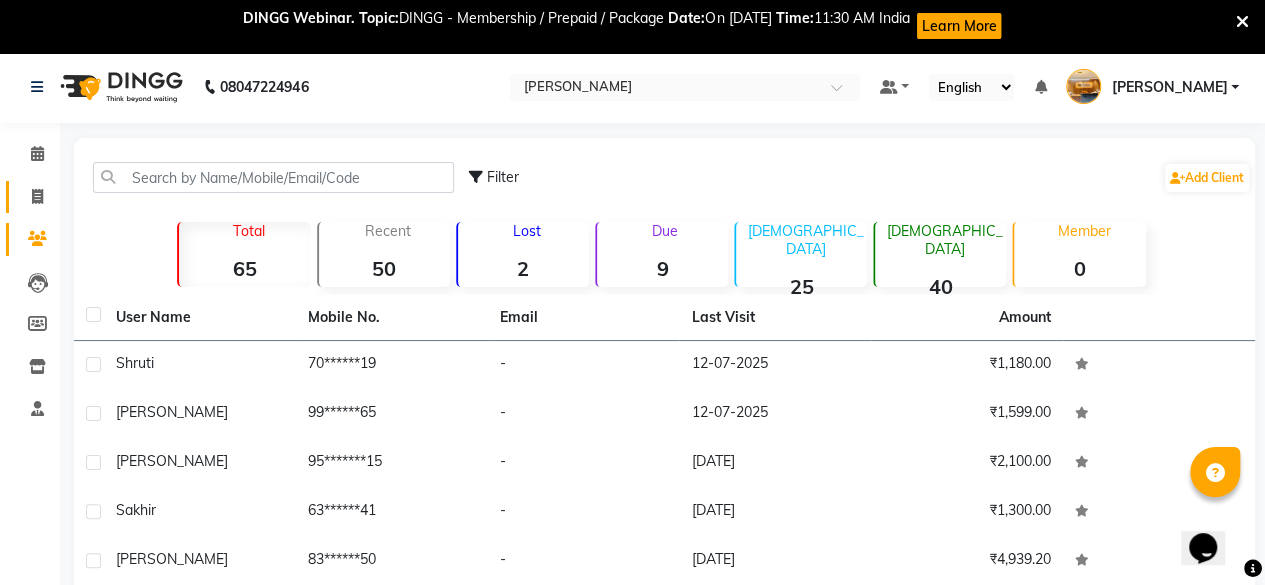 select on "7913" 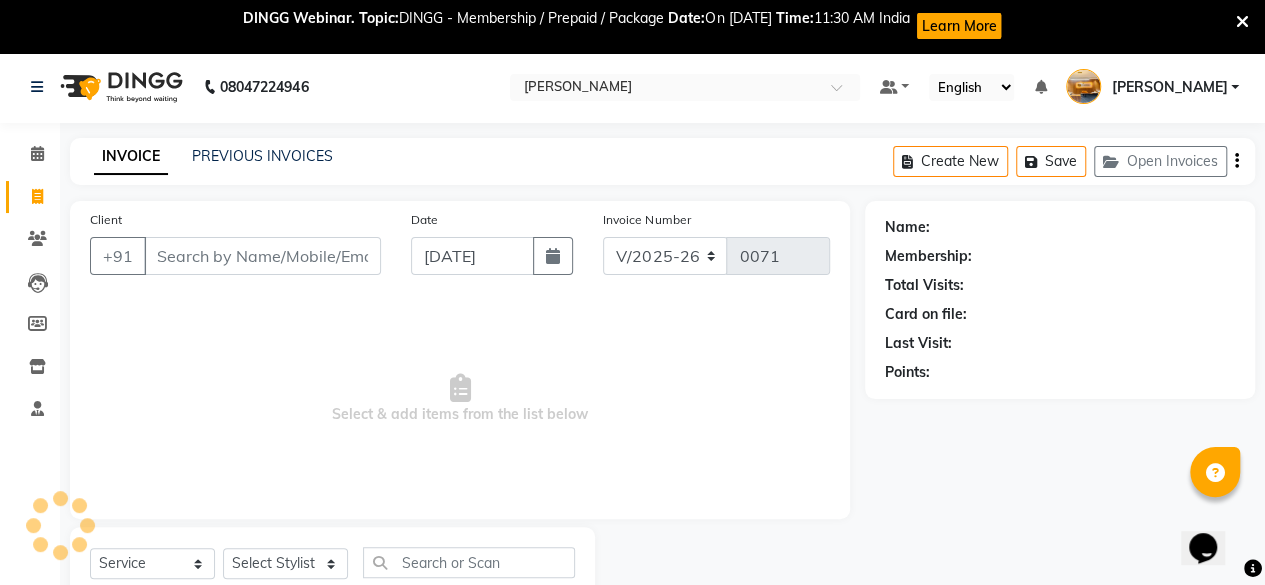 scroll, scrollTop: 68, scrollLeft: 0, axis: vertical 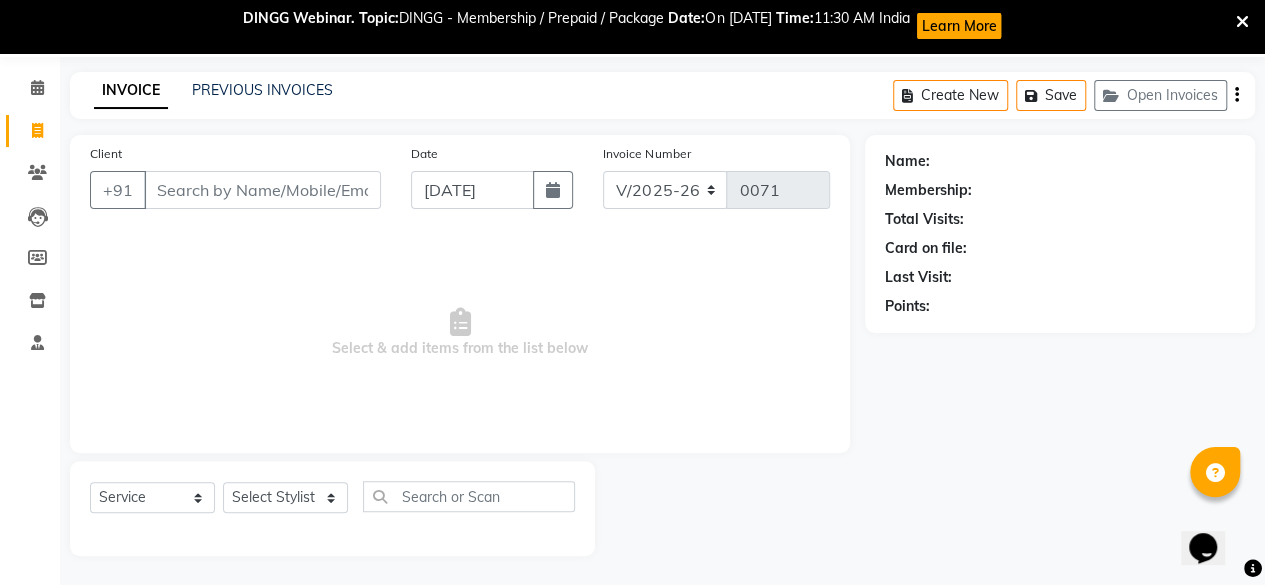 click at bounding box center (1242, 22) 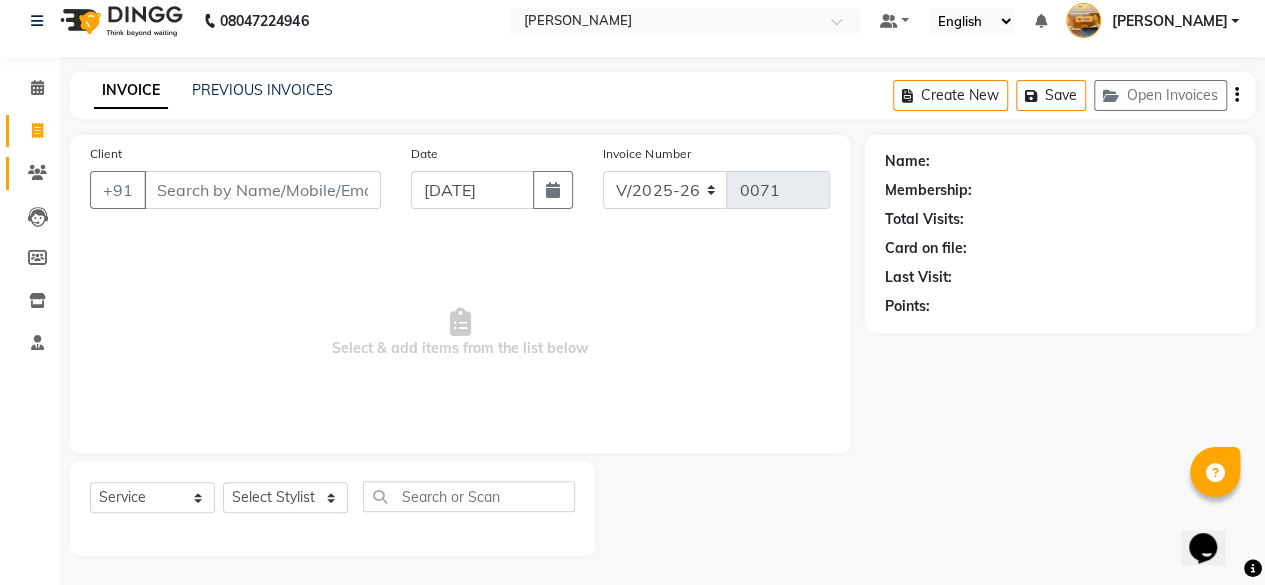click 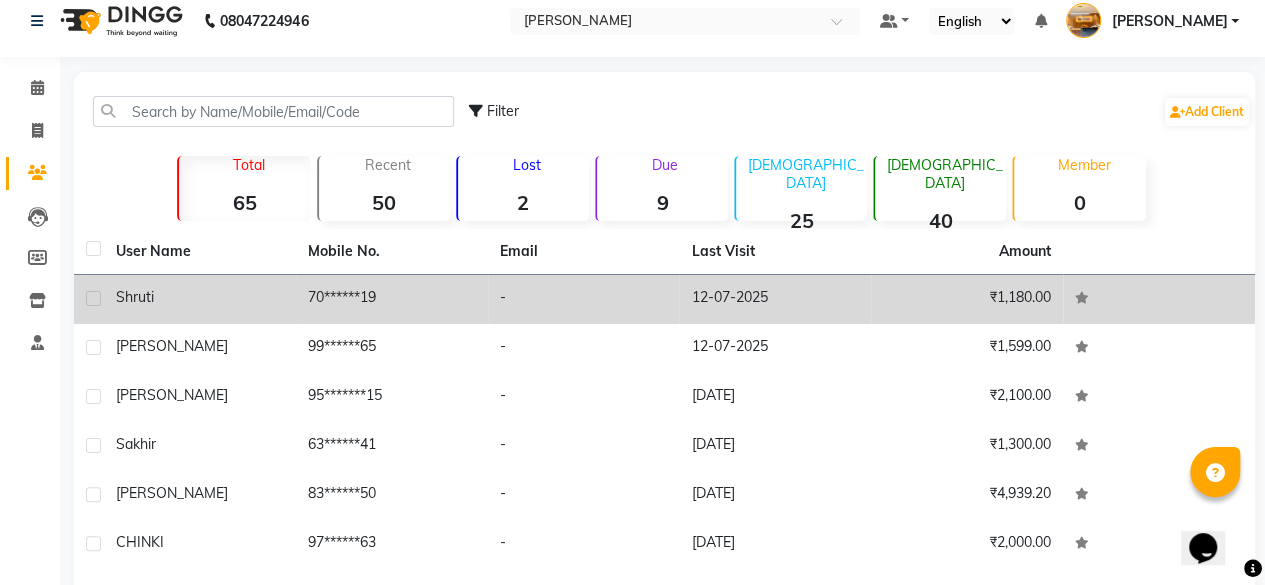 click on "shruti" 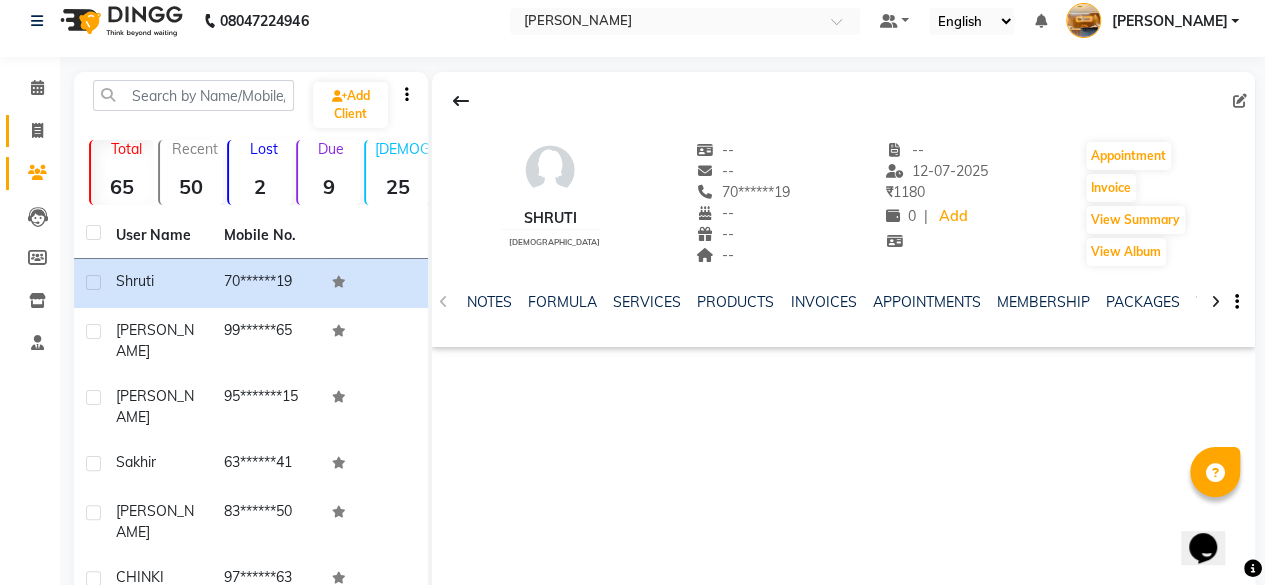 click 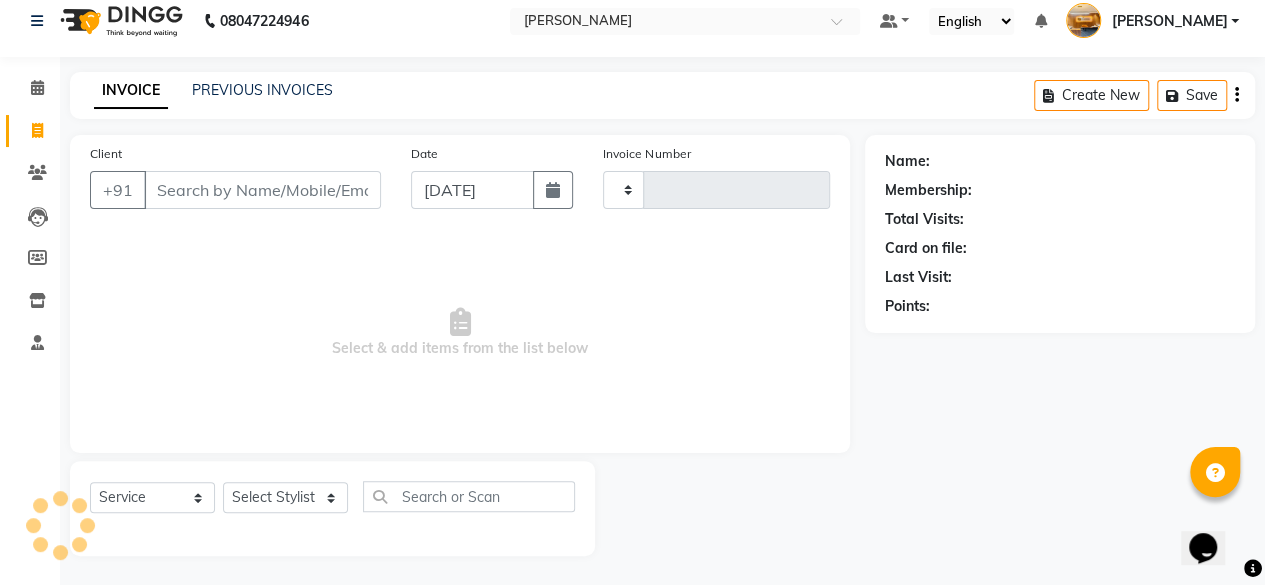 type on "0071" 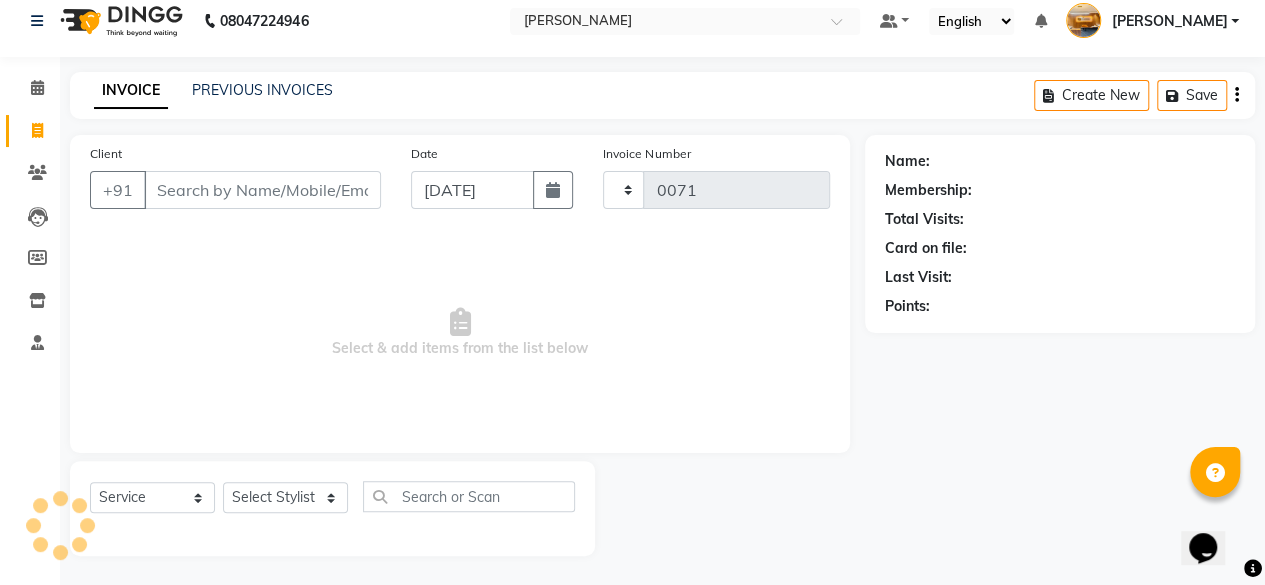 select on "7913" 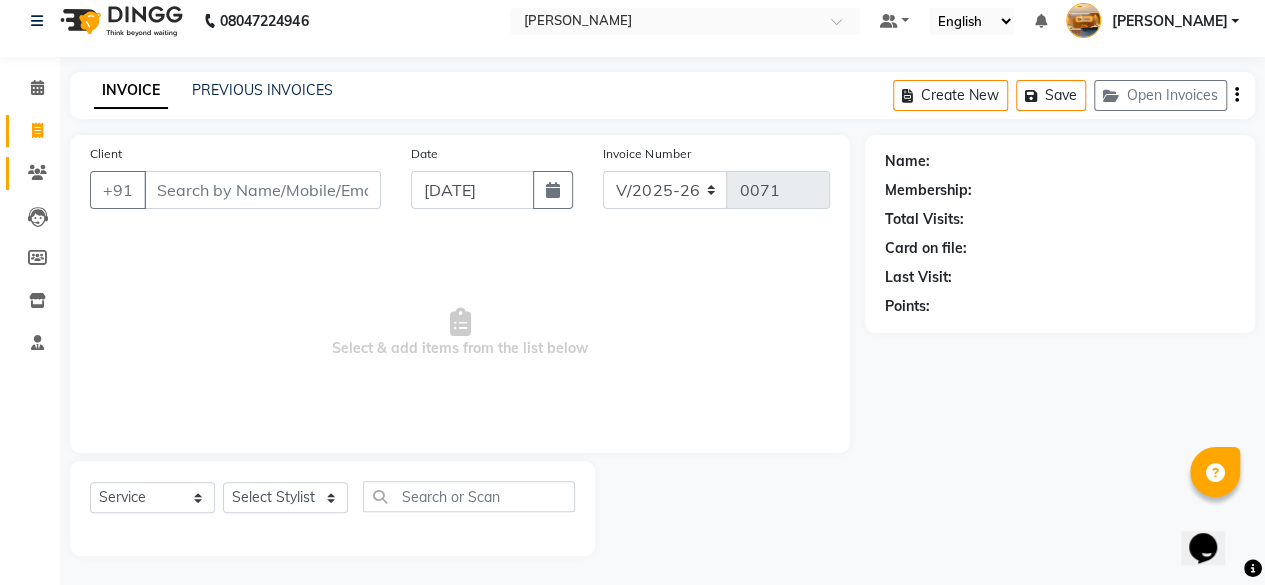 click 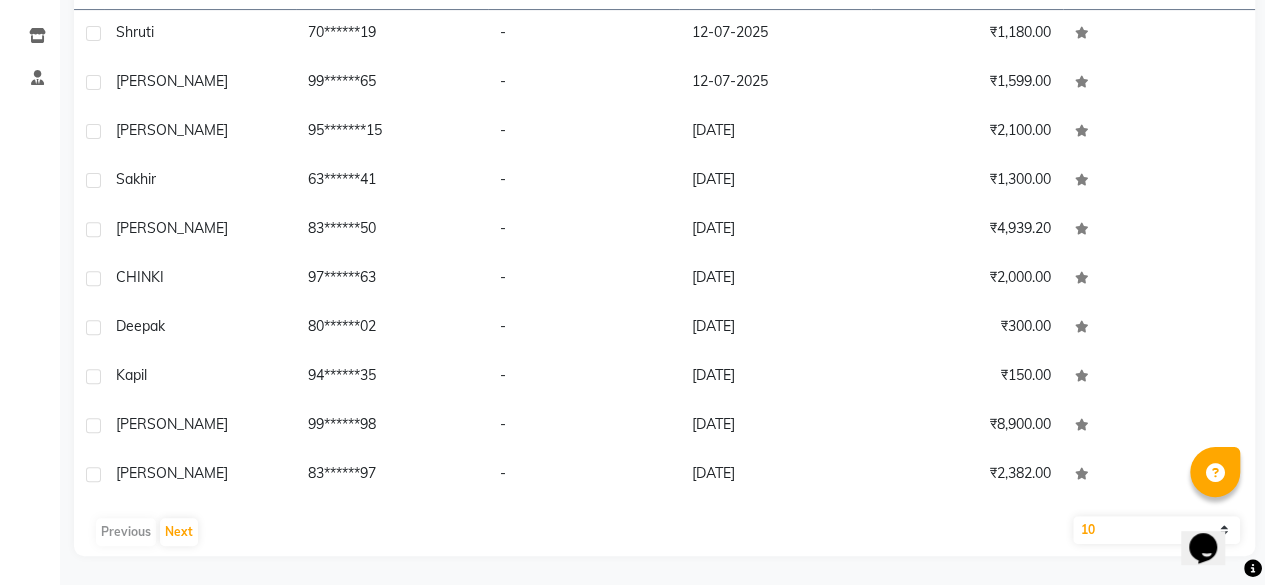 scroll, scrollTop: 0, scrollLeft: 0, axis: both 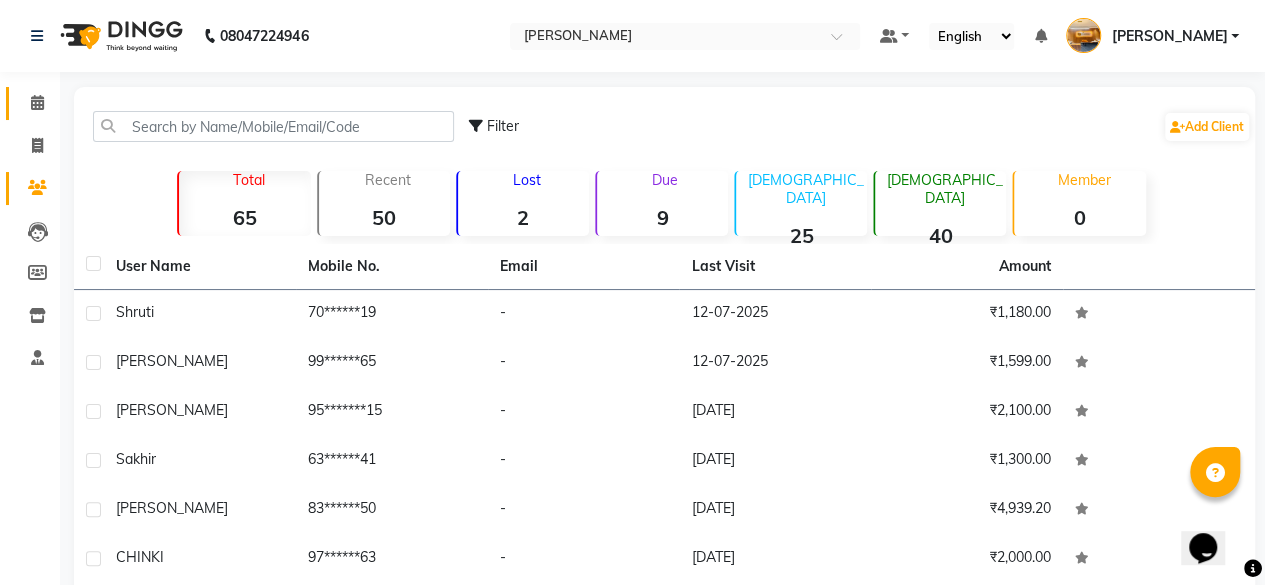 click 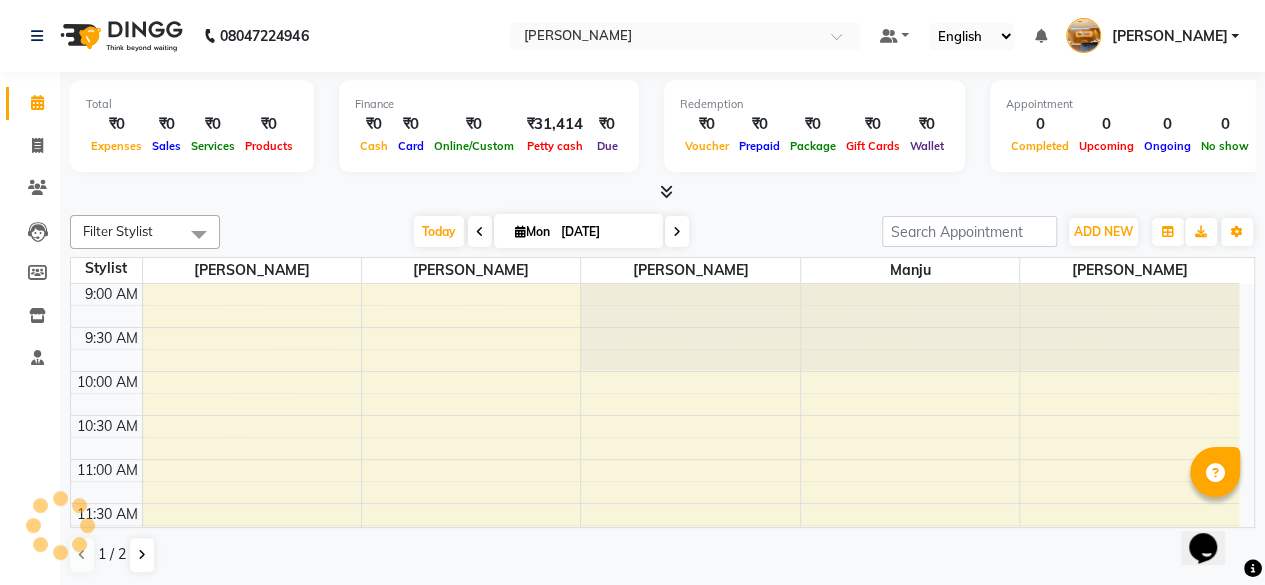 scroll, scrollTop: 0, scrollLeft: 0, axis: both 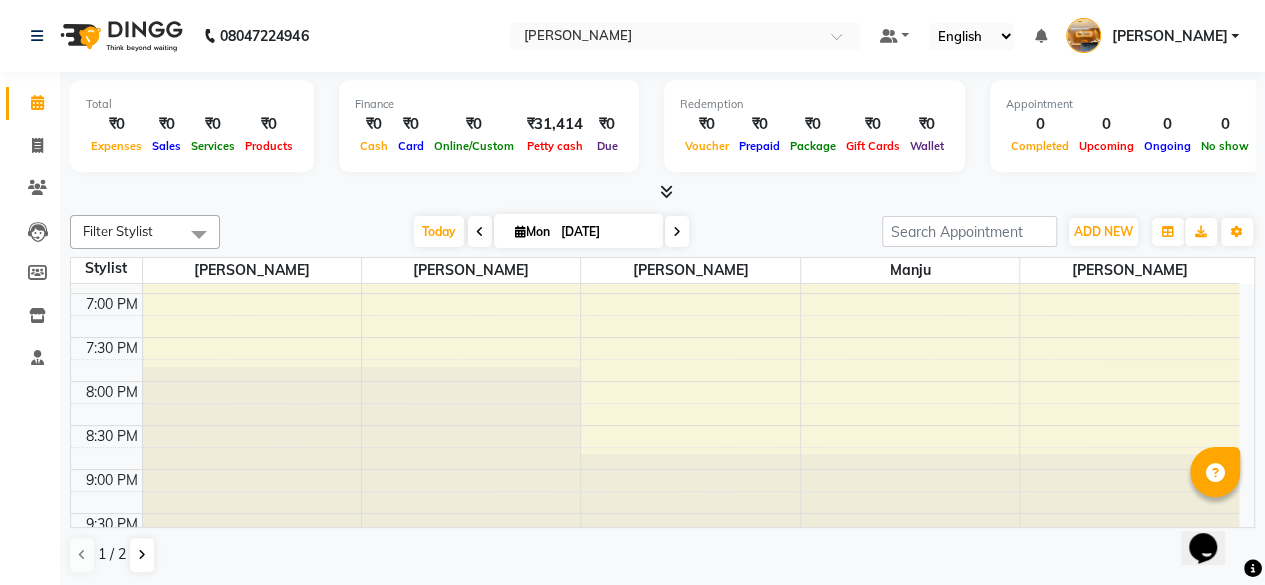 click on "[PERSON_NAME]" at bounding box center [471, 270] 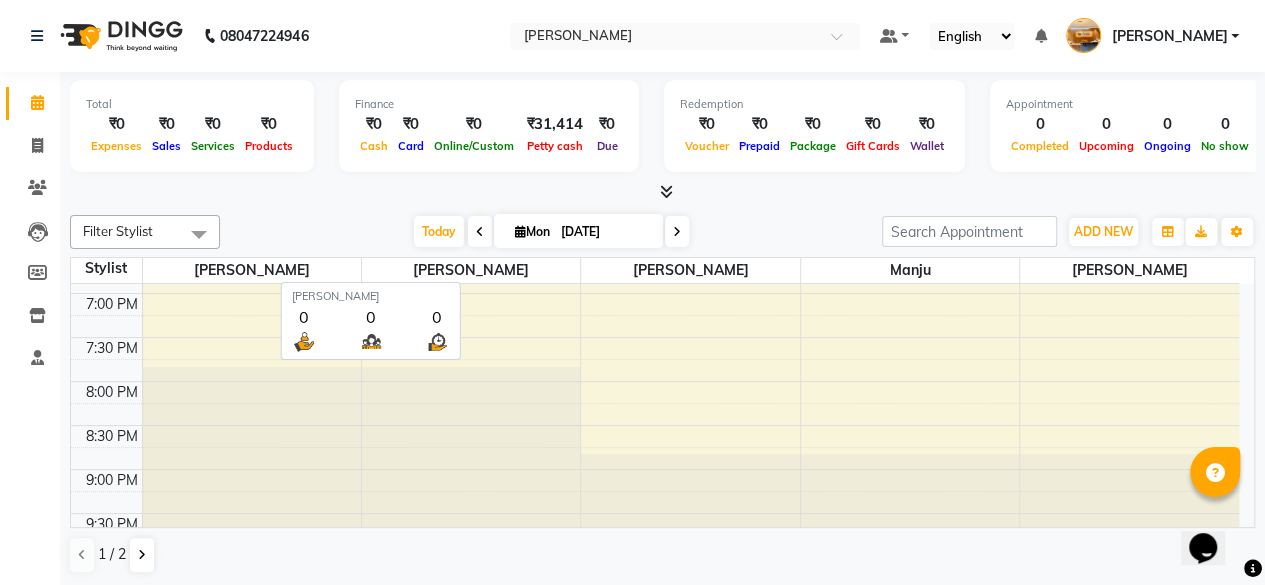 click on "[PERSON_NAME]" at bounding box center (471, 270) 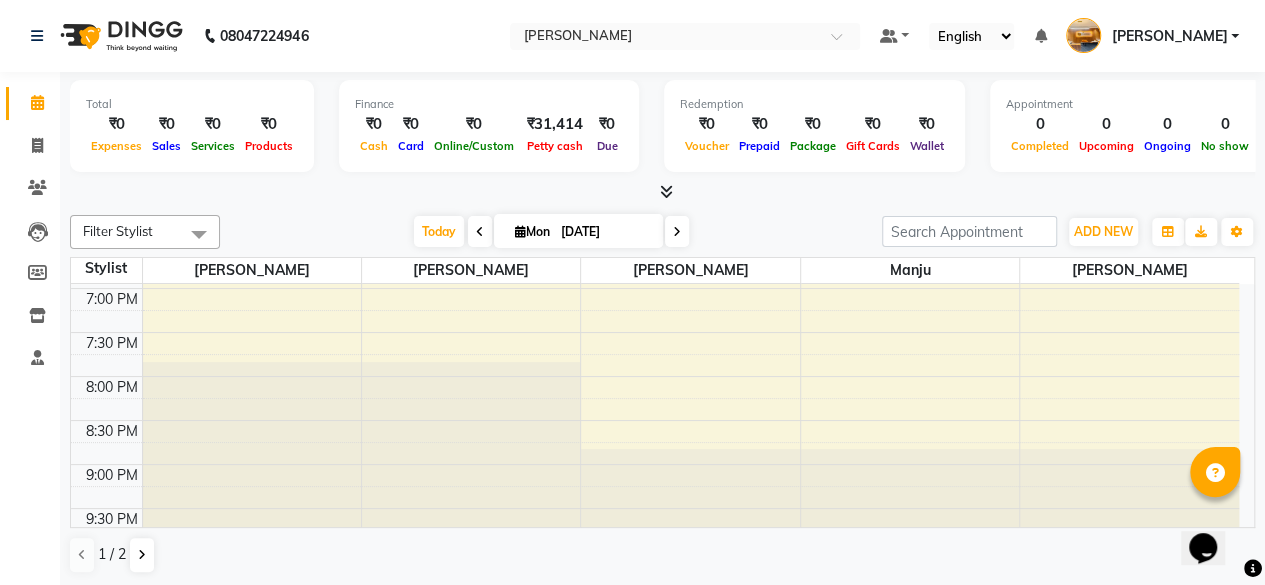 scroll, scrollTop: 882, scrollLeft: 0, axis: vertical 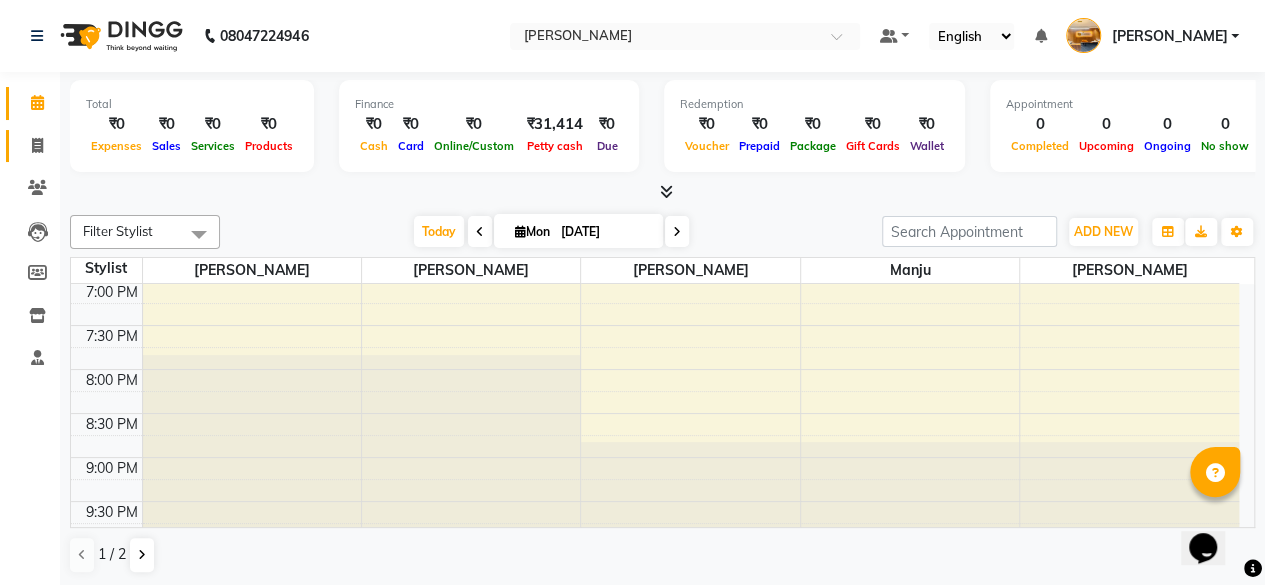 click 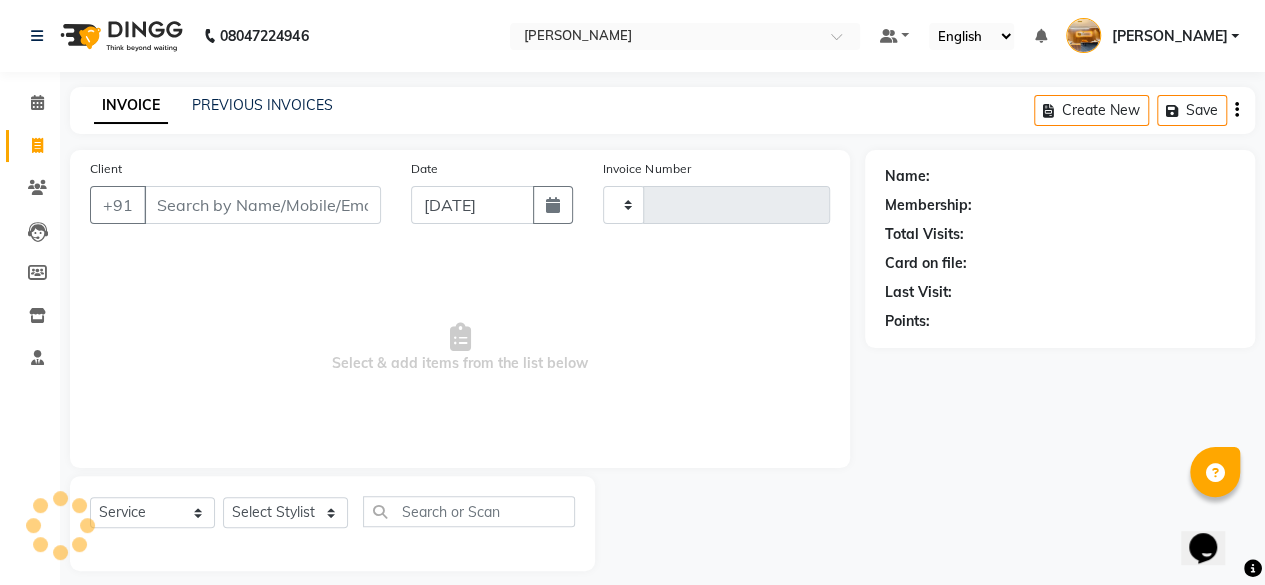 type on "0071" 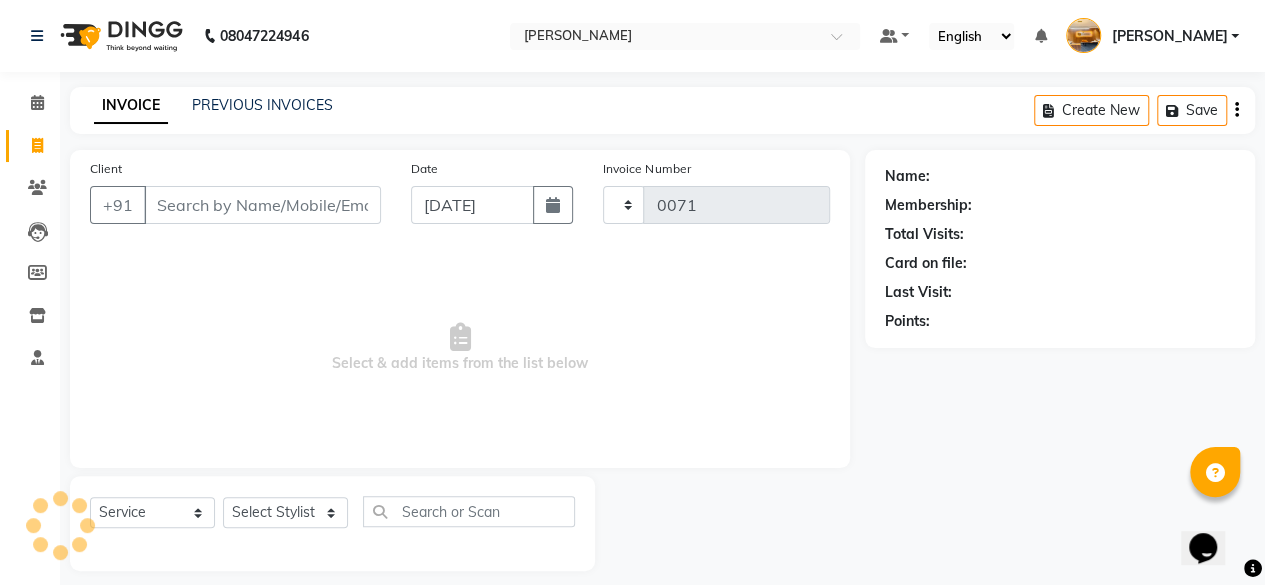 select on "7913" 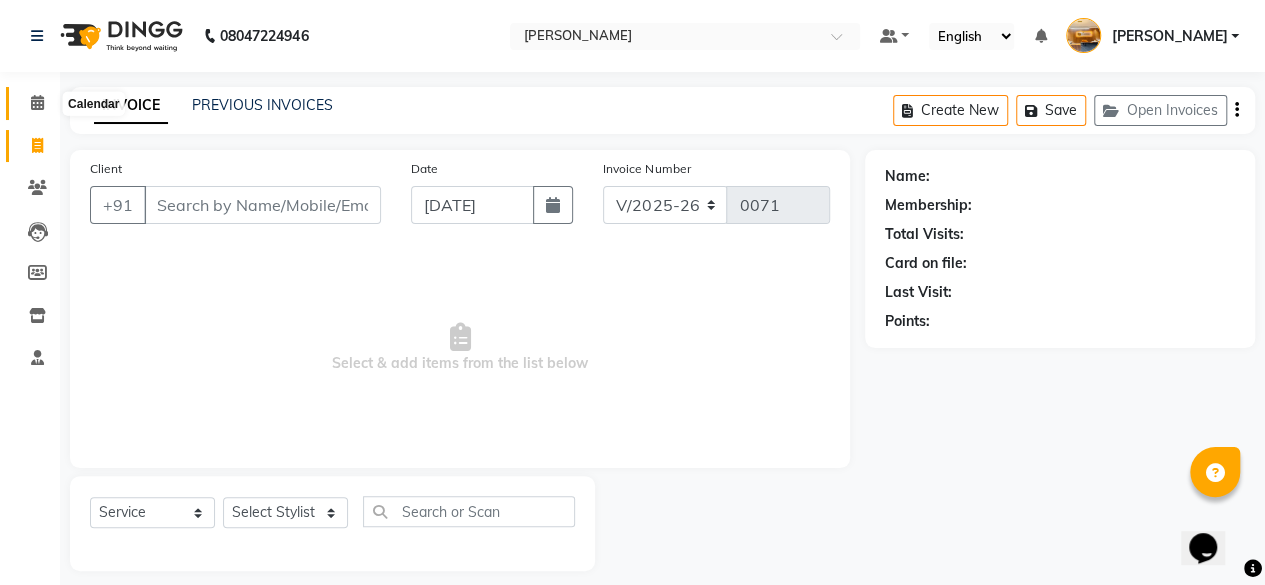 click 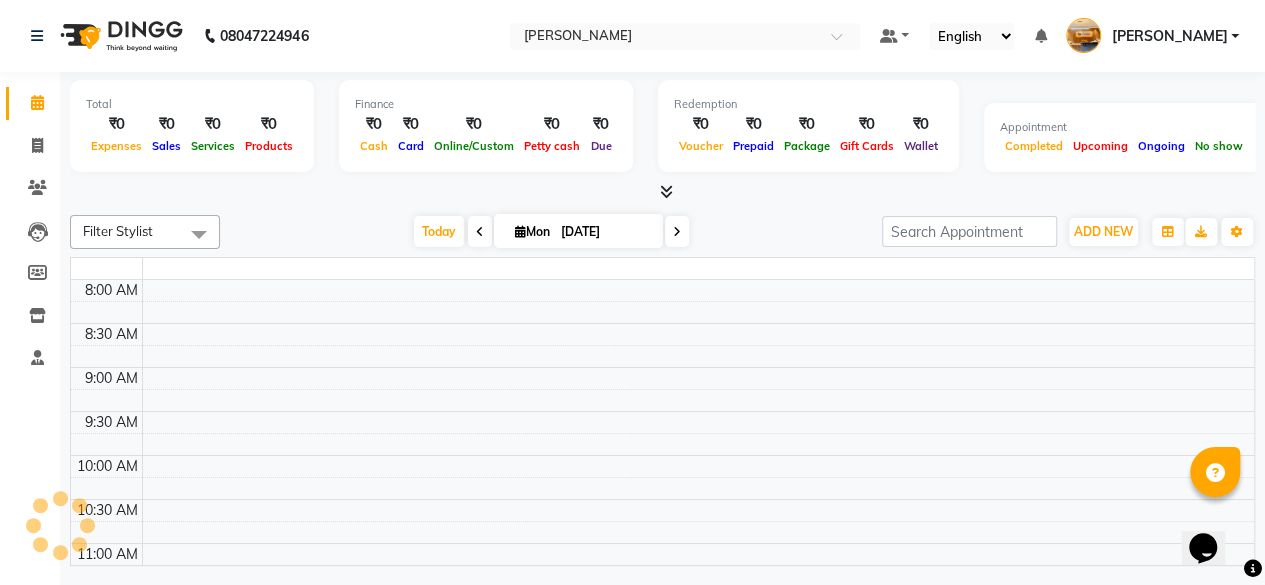 scroll, scrollTop: 0, scrollLeft: 0, axis: both 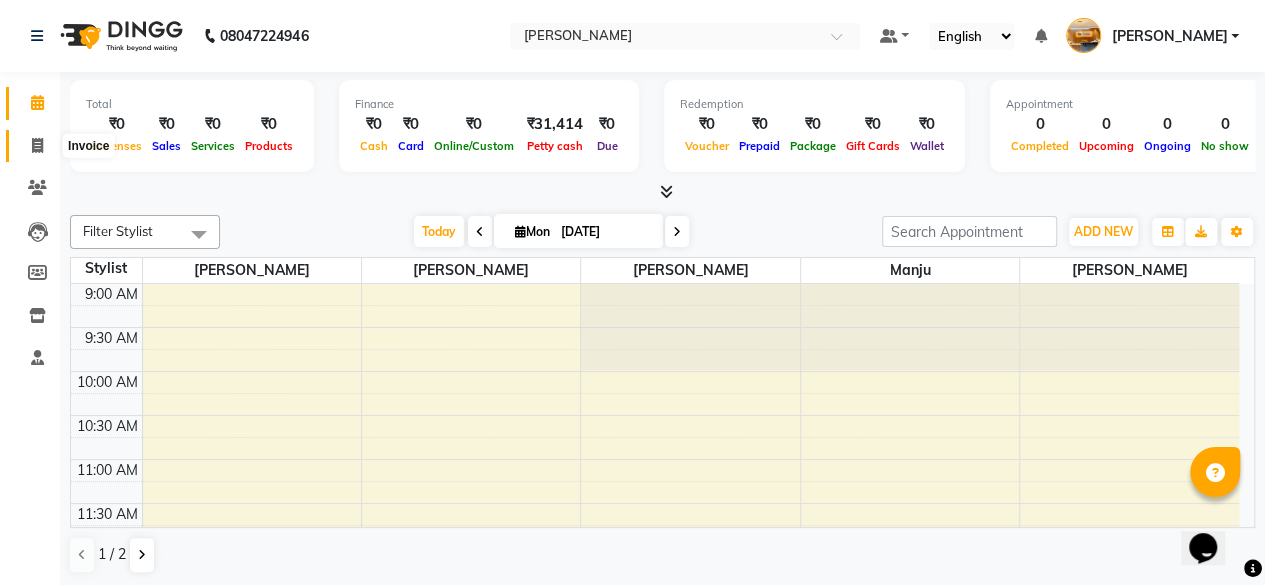click 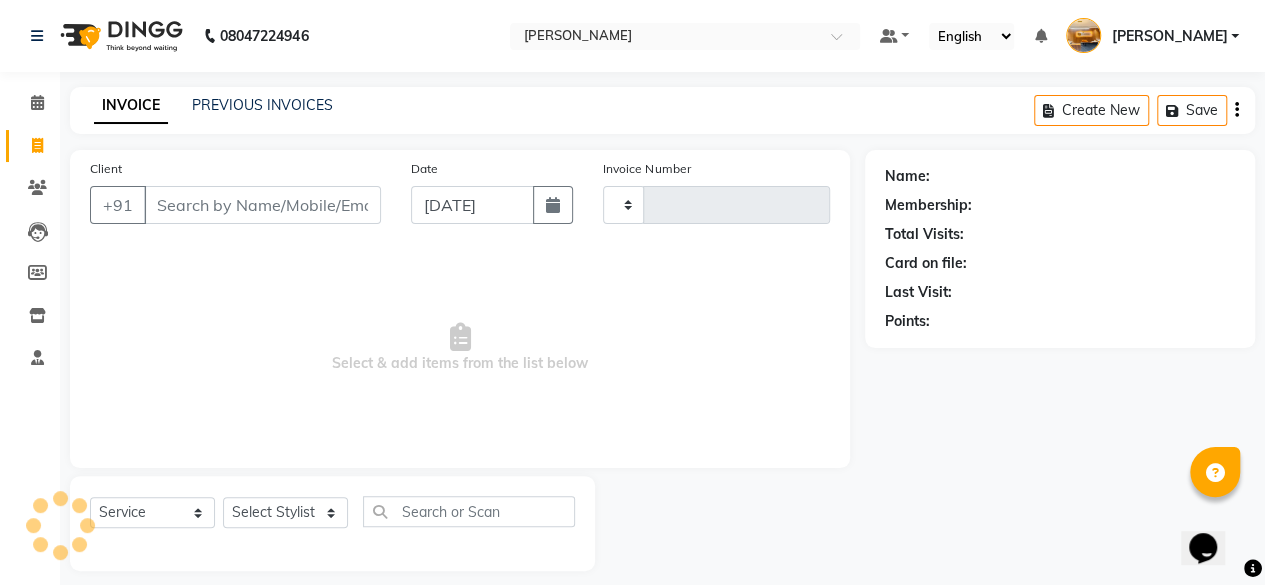 type on "0071" 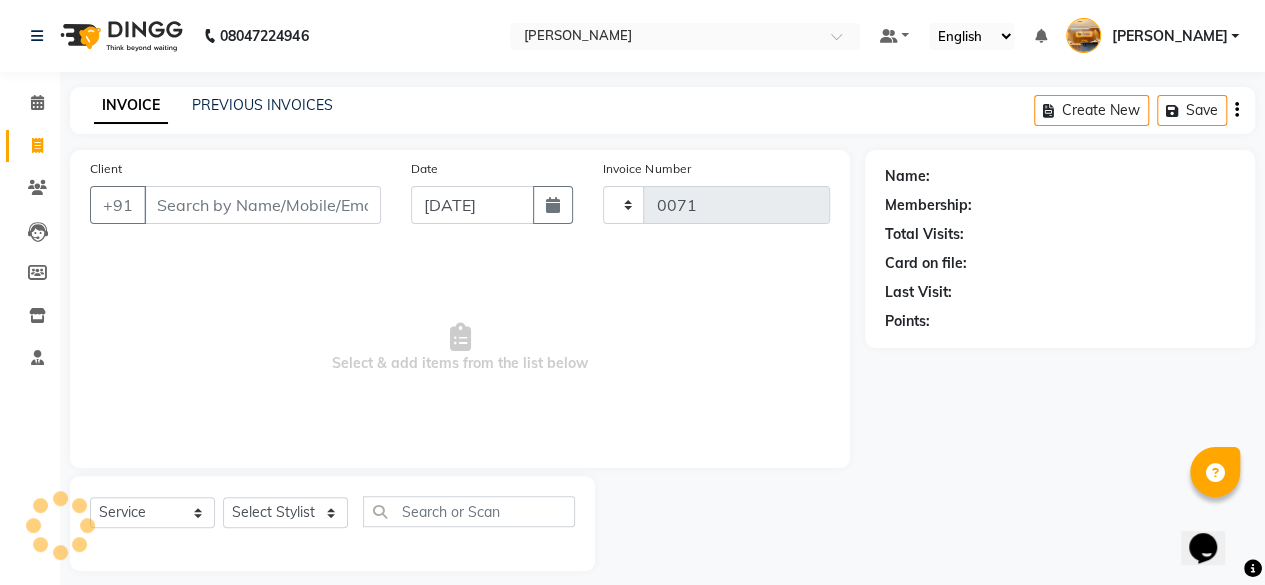 select on "7913" 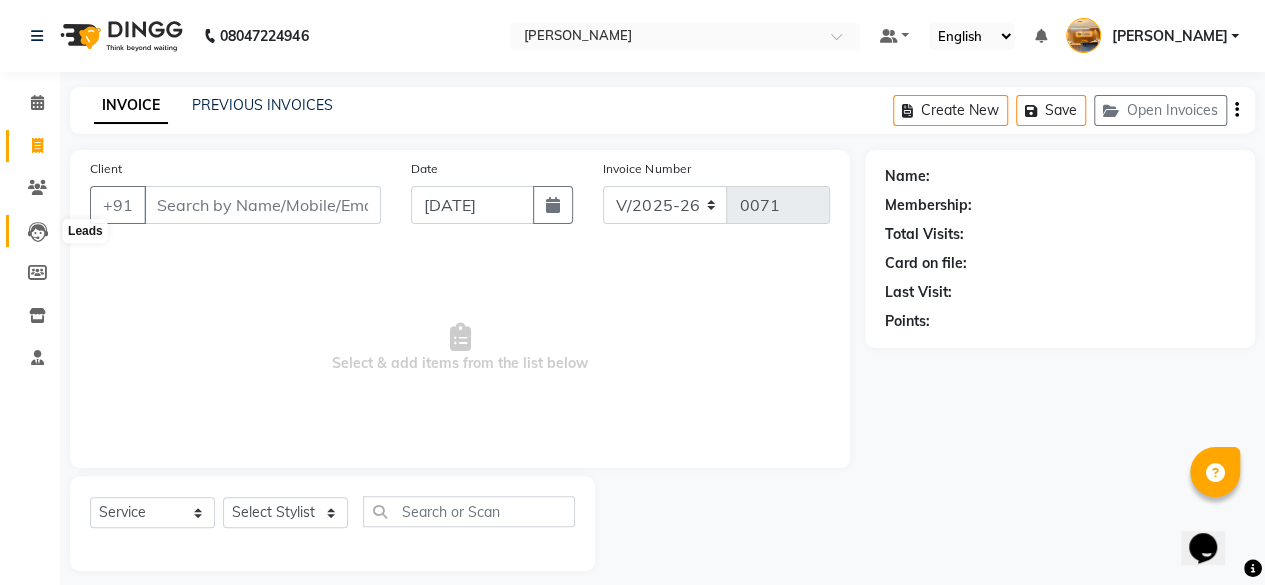 click 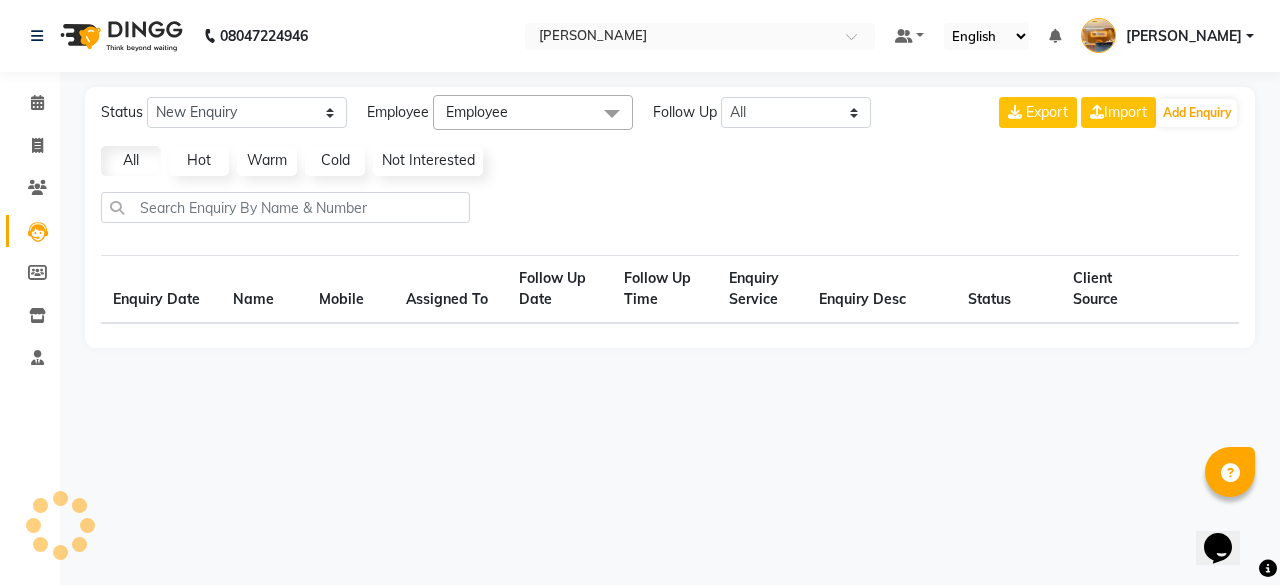 select on "10" 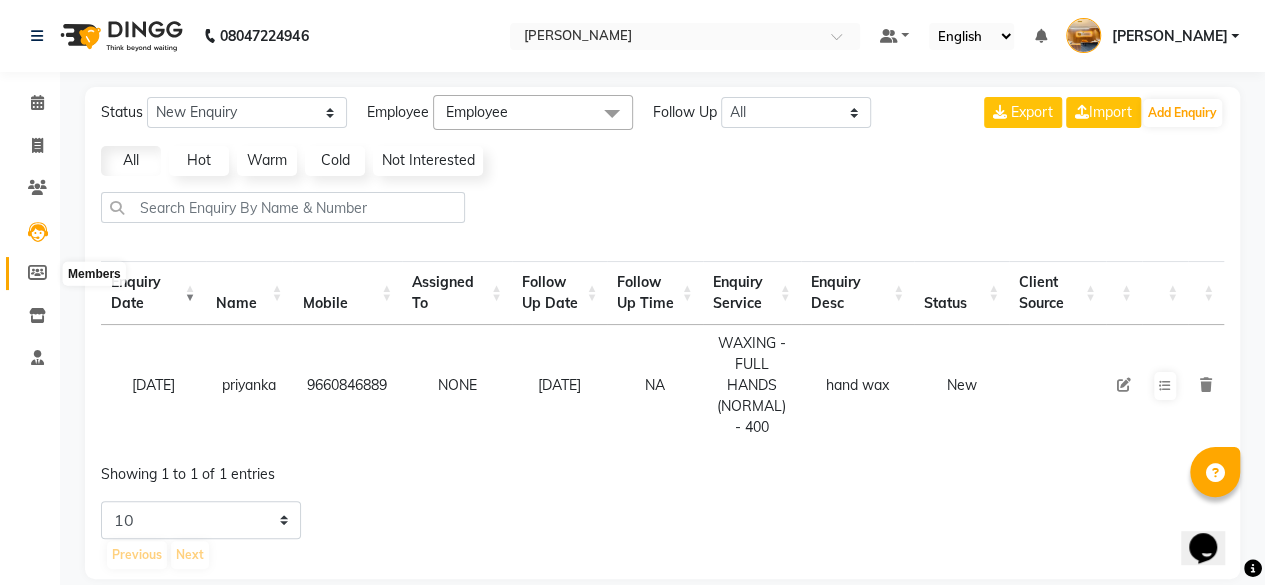 click 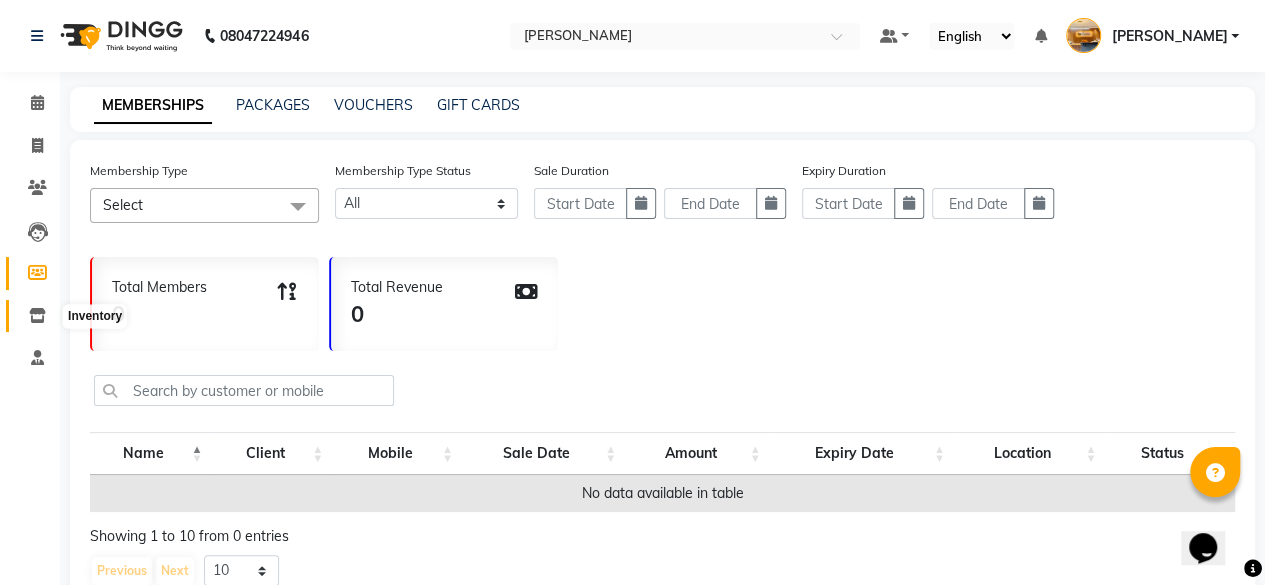 click 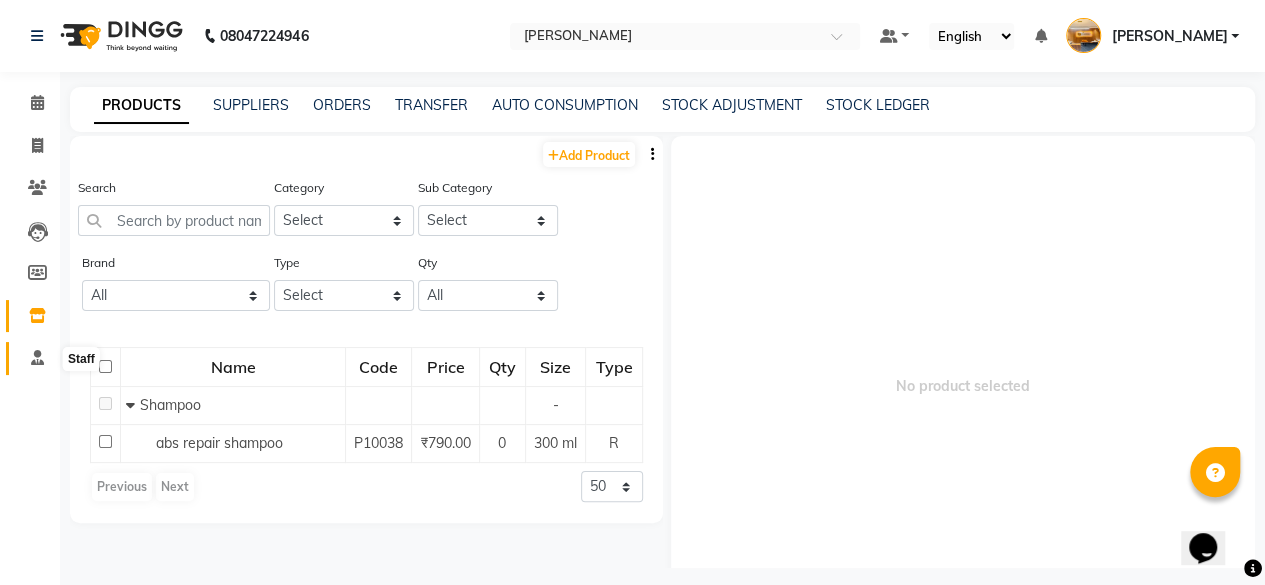 click 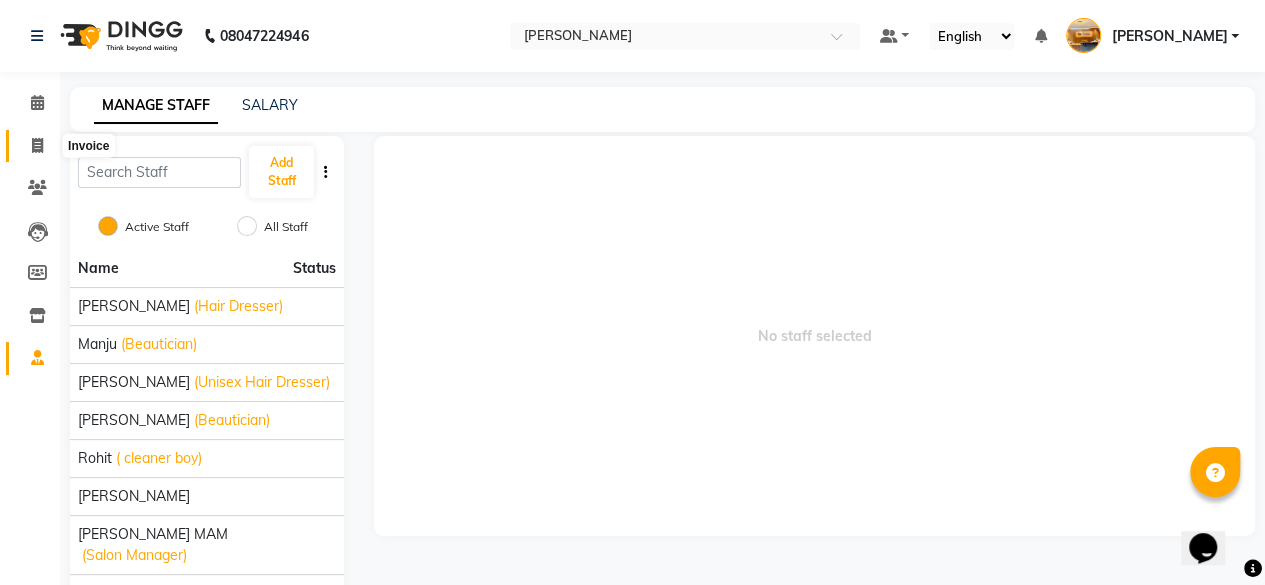 click 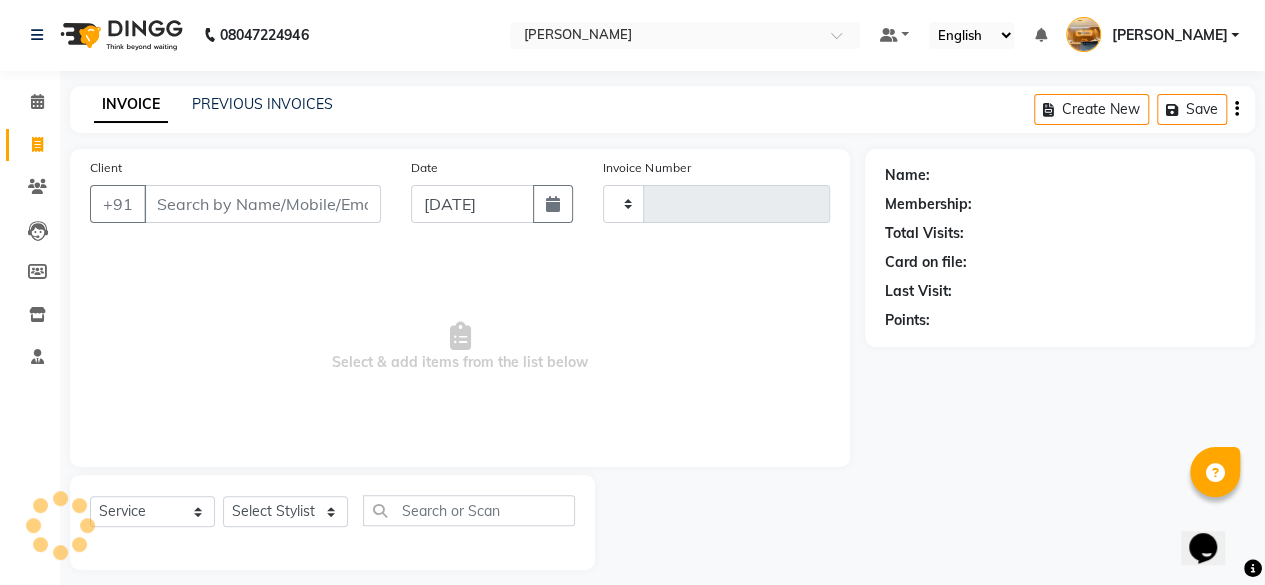 type on "0071" 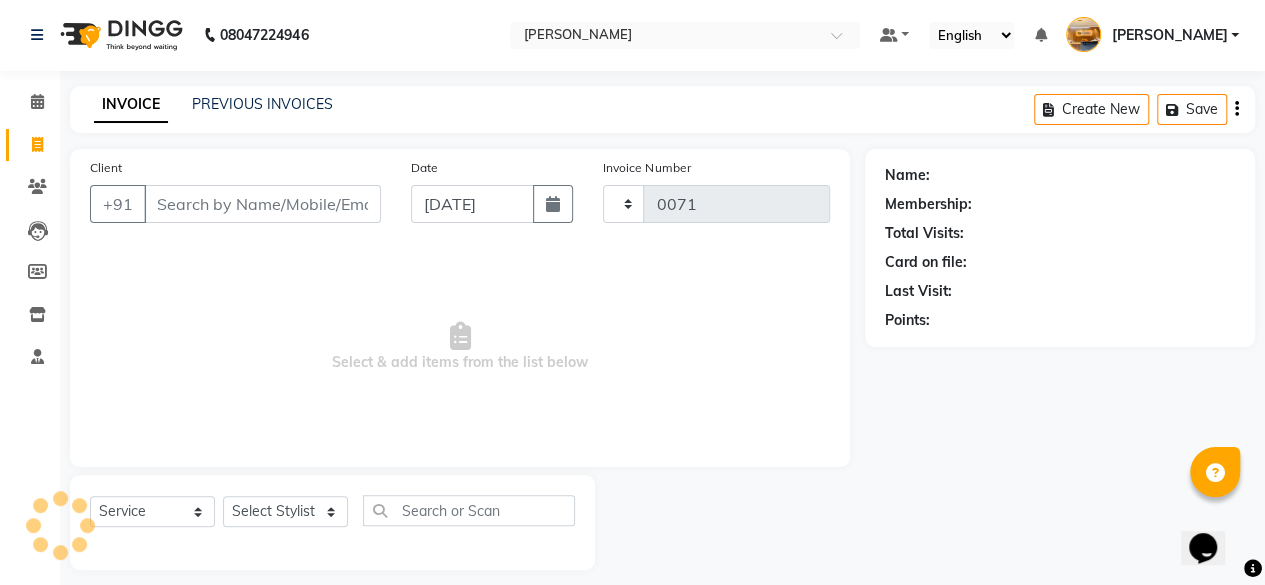 select on "7913" 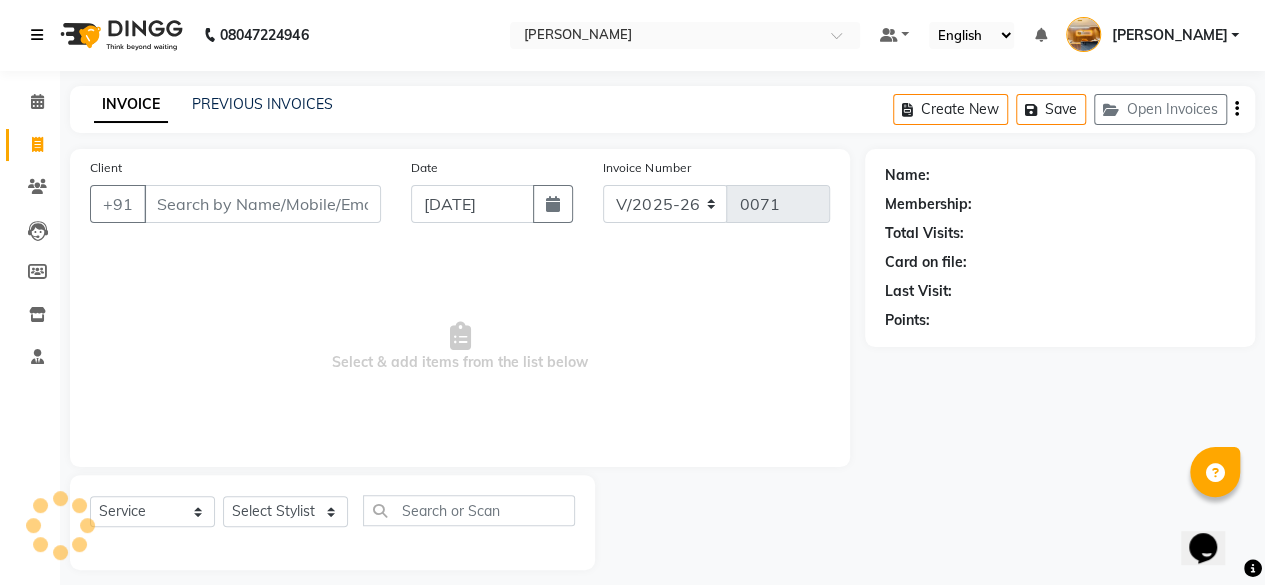 scroll, scrollTop: 15, scrollLeft: 0, axis: vertical 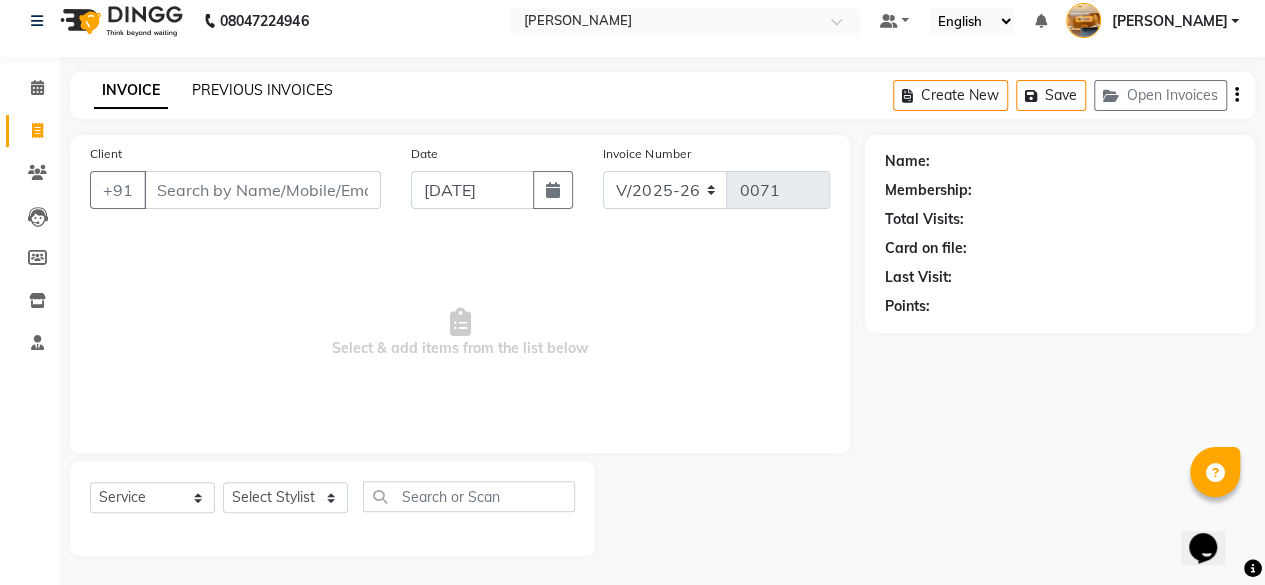 click on "PREVIOUS INVOICES" 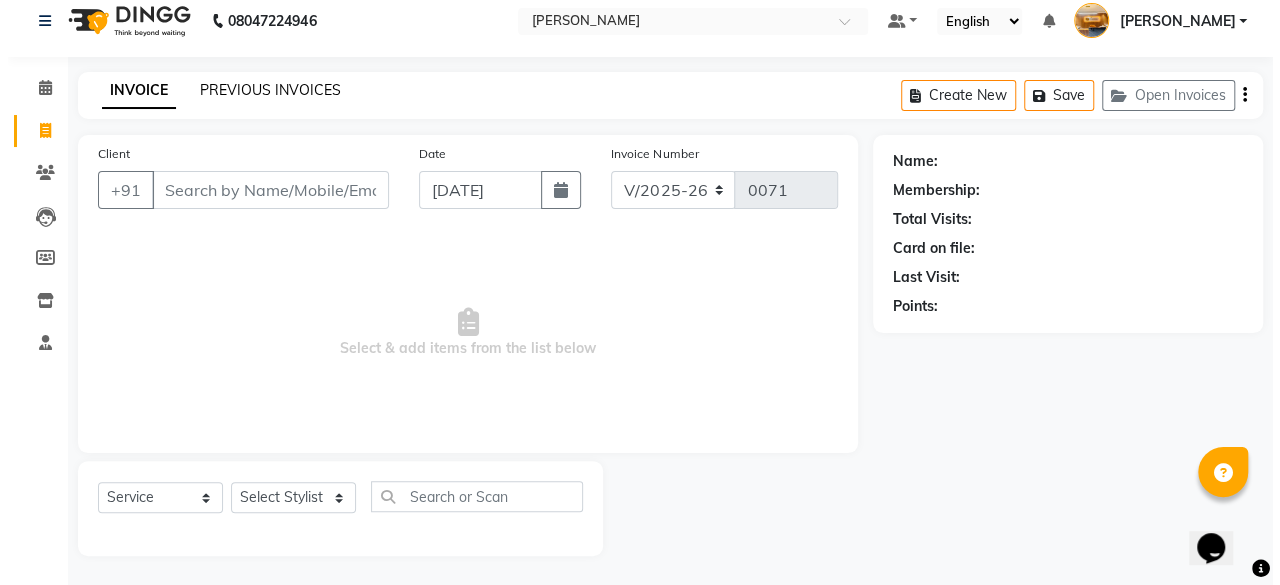 scroll, scrollTop: 0, scrollLeft: 0, axis: both 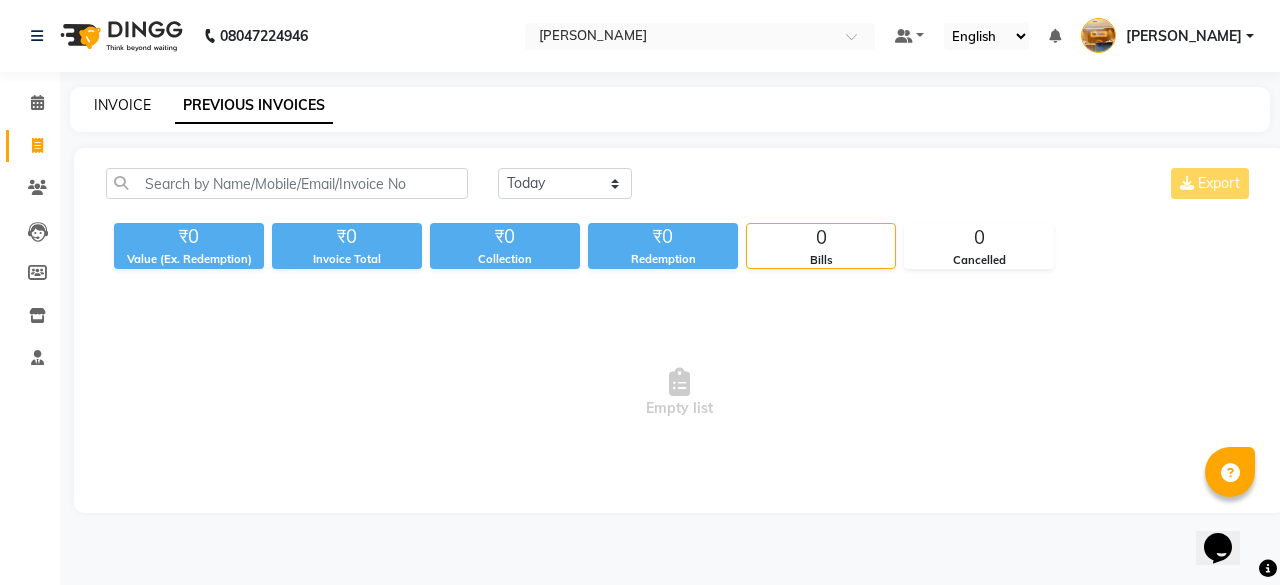click on "INVOICE" 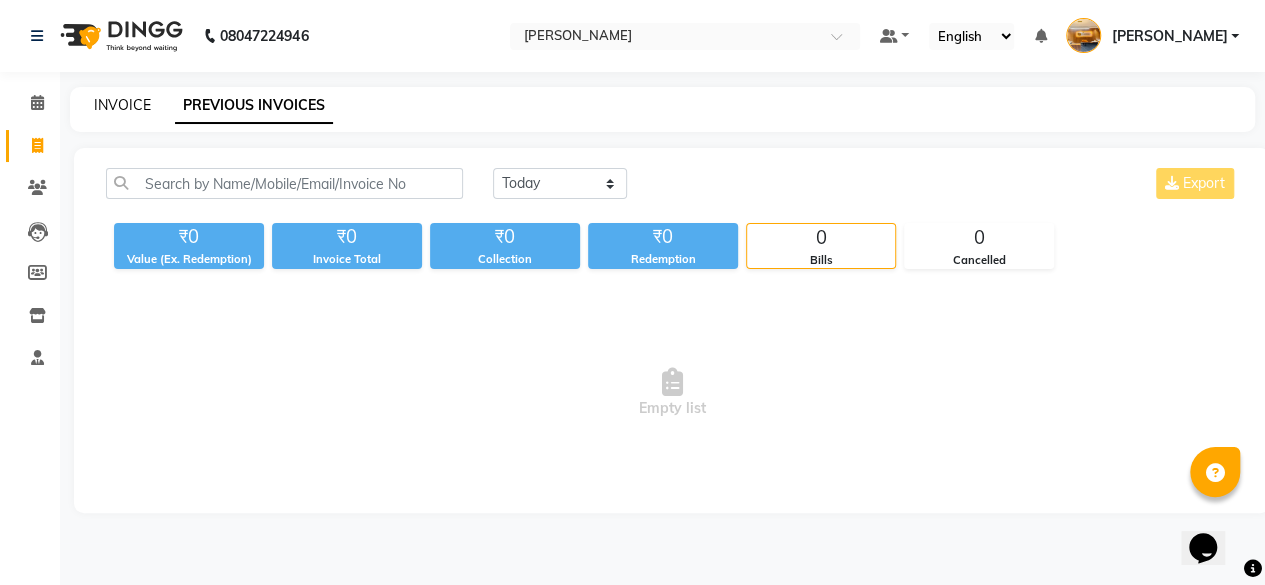 select on "service" 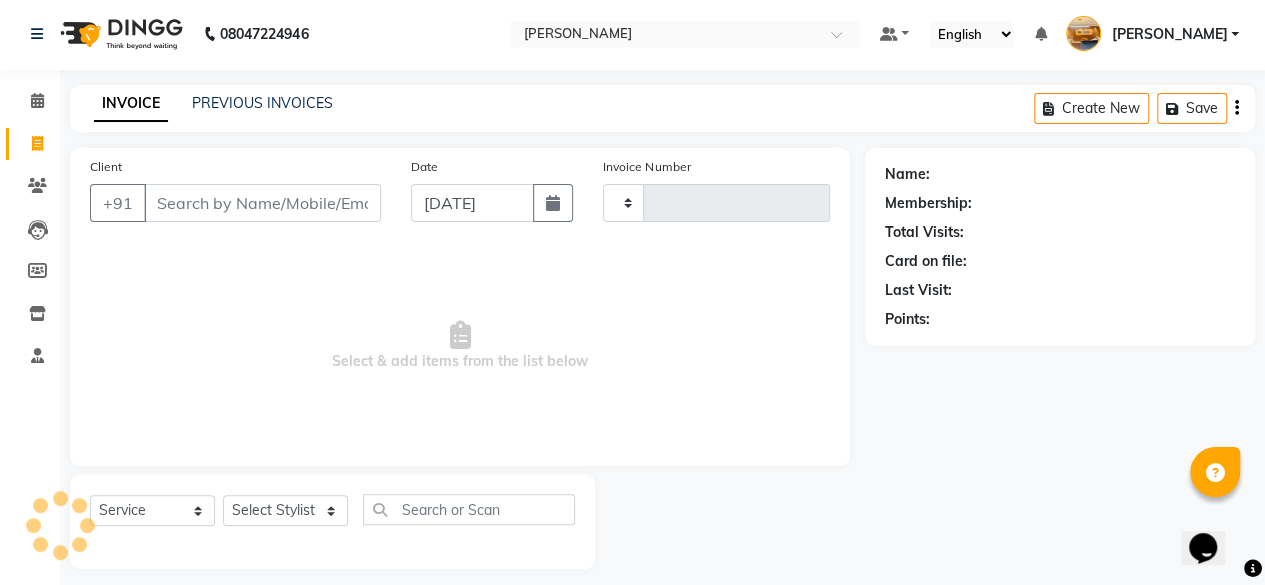 scroll, scrollTop: 15, scrollLeft: 0, axis: vertical 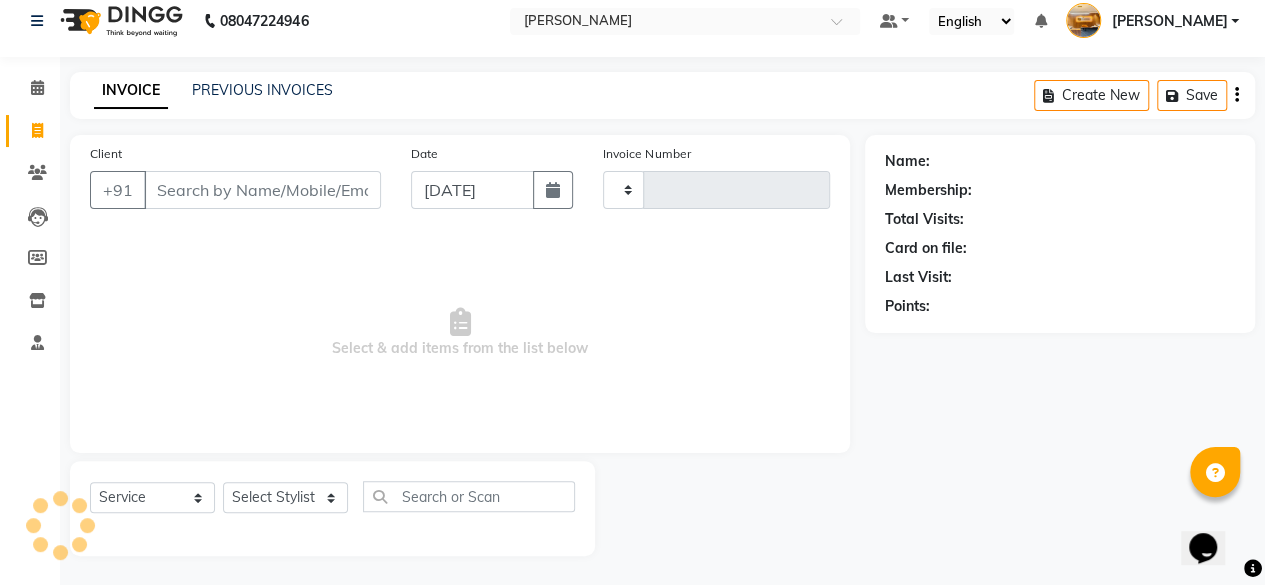 type on "0071" 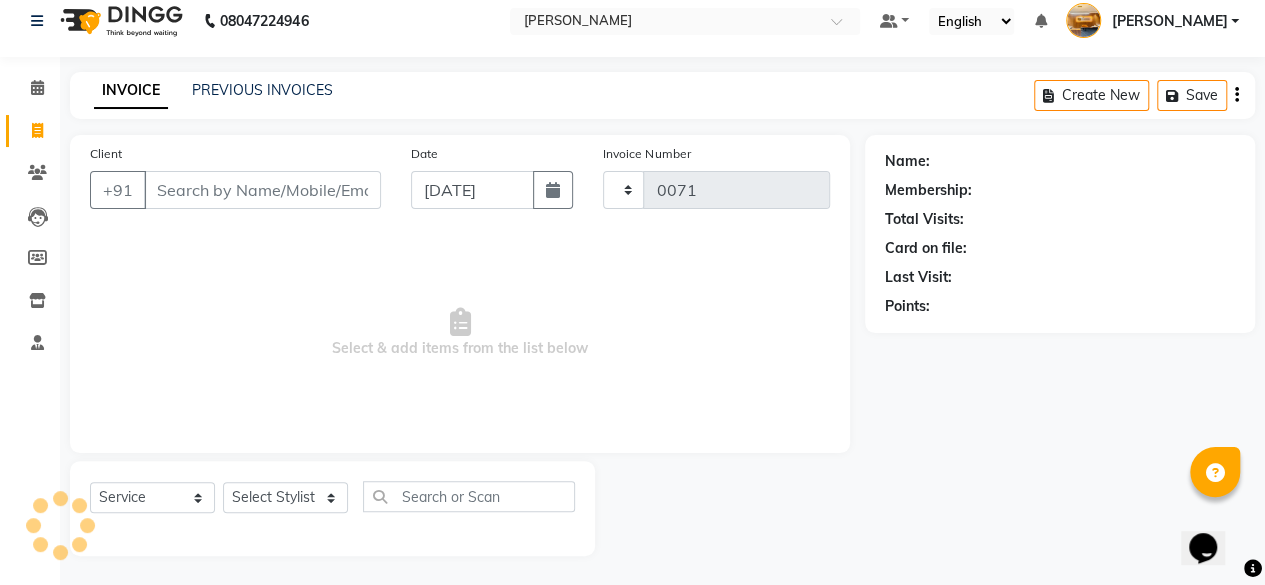 select on "7913" 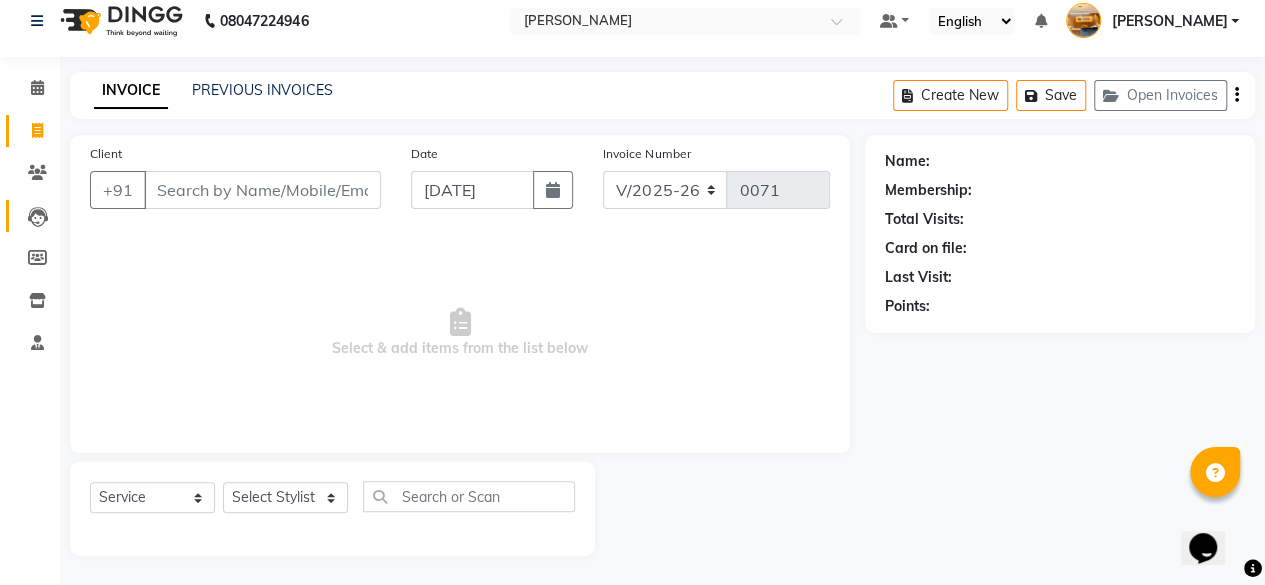 click 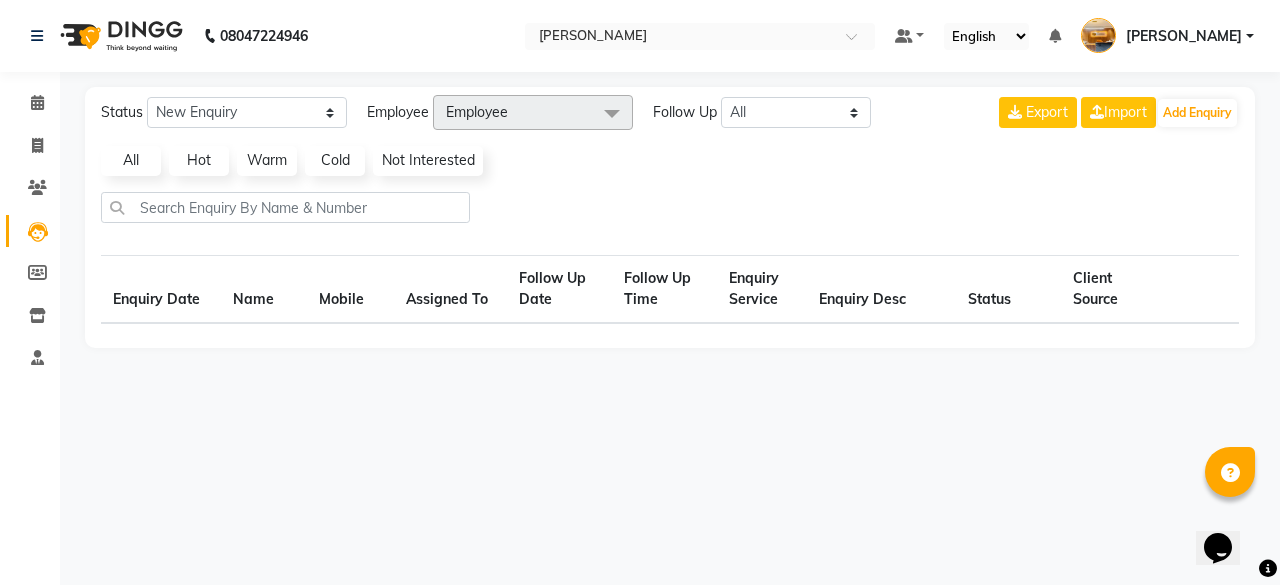 select on "10" 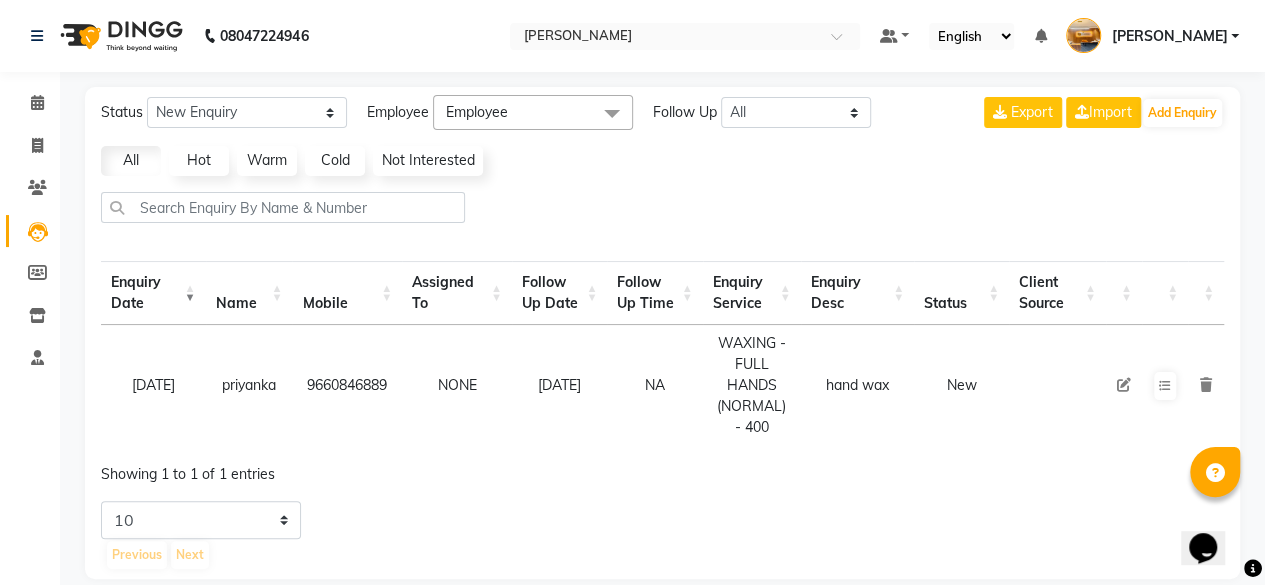 scroll, scrollTop: 38, scrollLeft: 0, axis: vertical 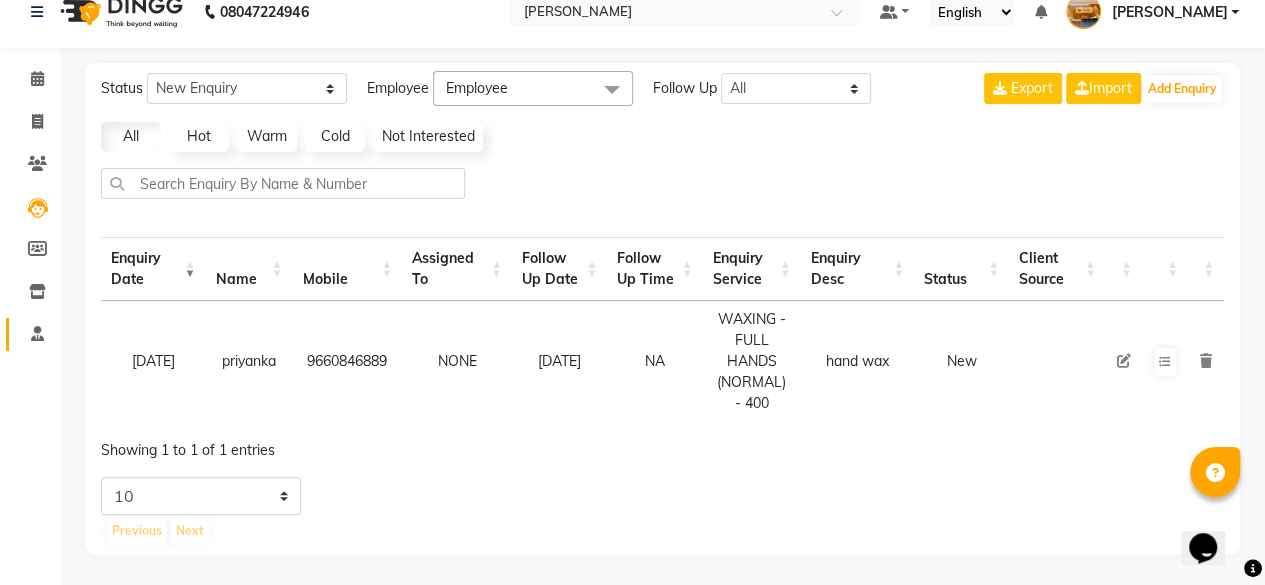 click 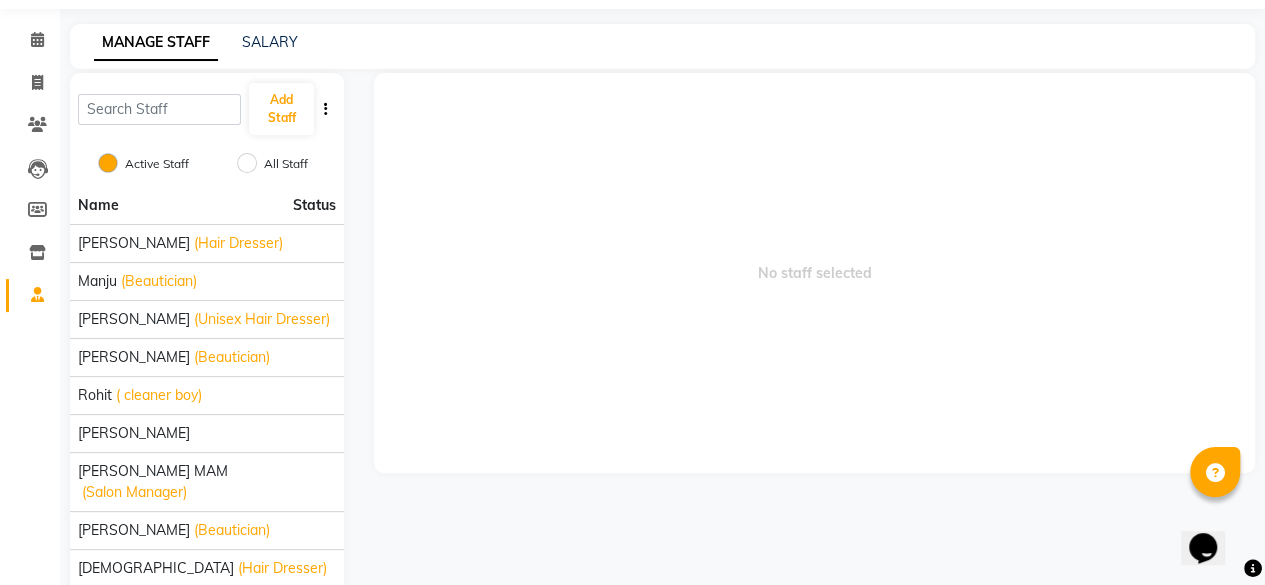 scroll, scrollTop: 60, scrollLeft: 0, axis: vertical 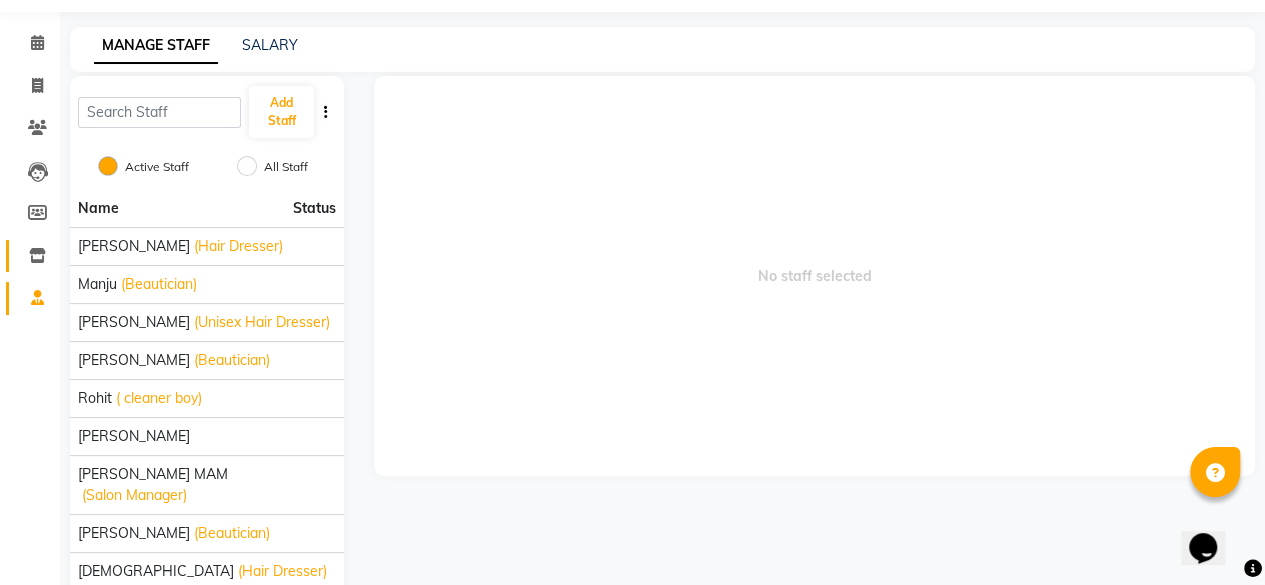 click 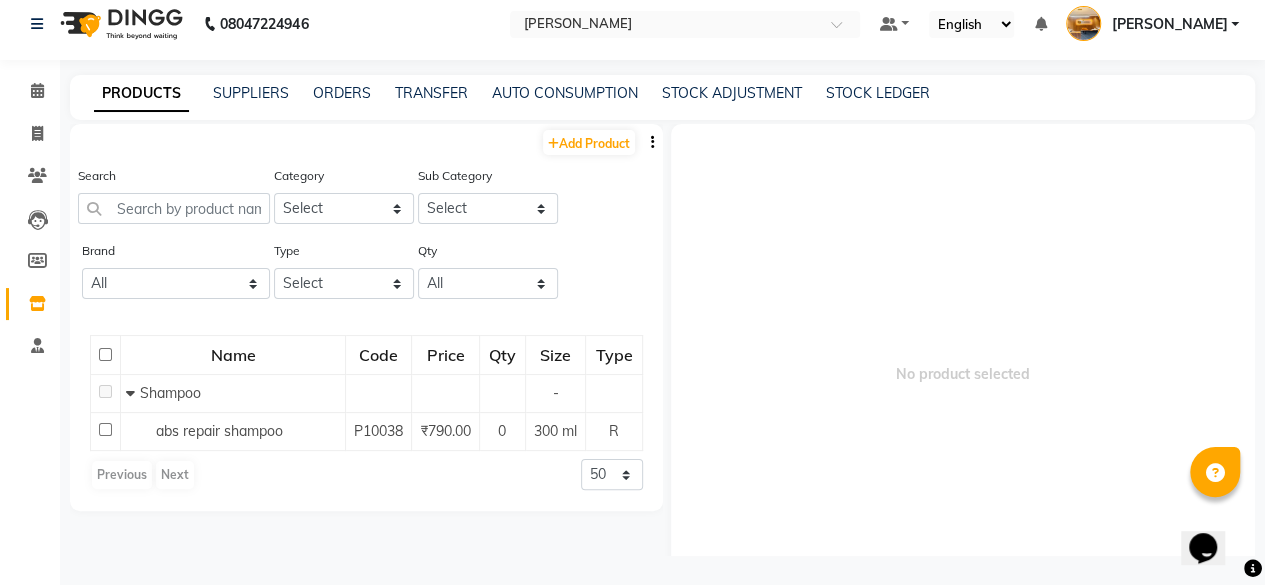 scroll, scrollTop: 0, scrollLeft: 0, axis: both 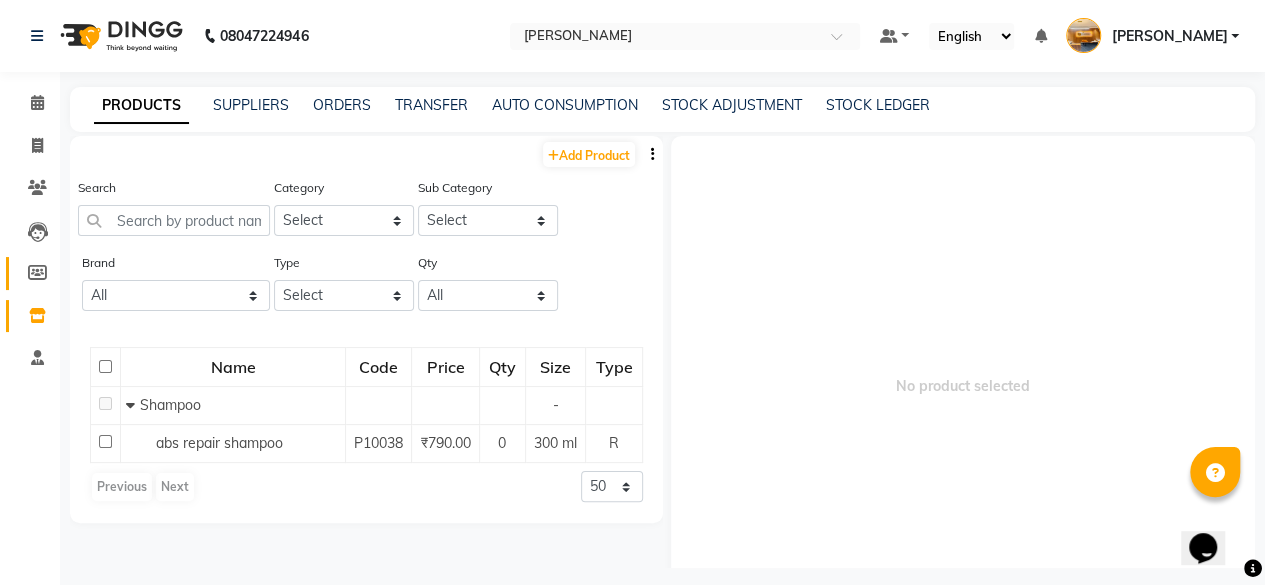 click 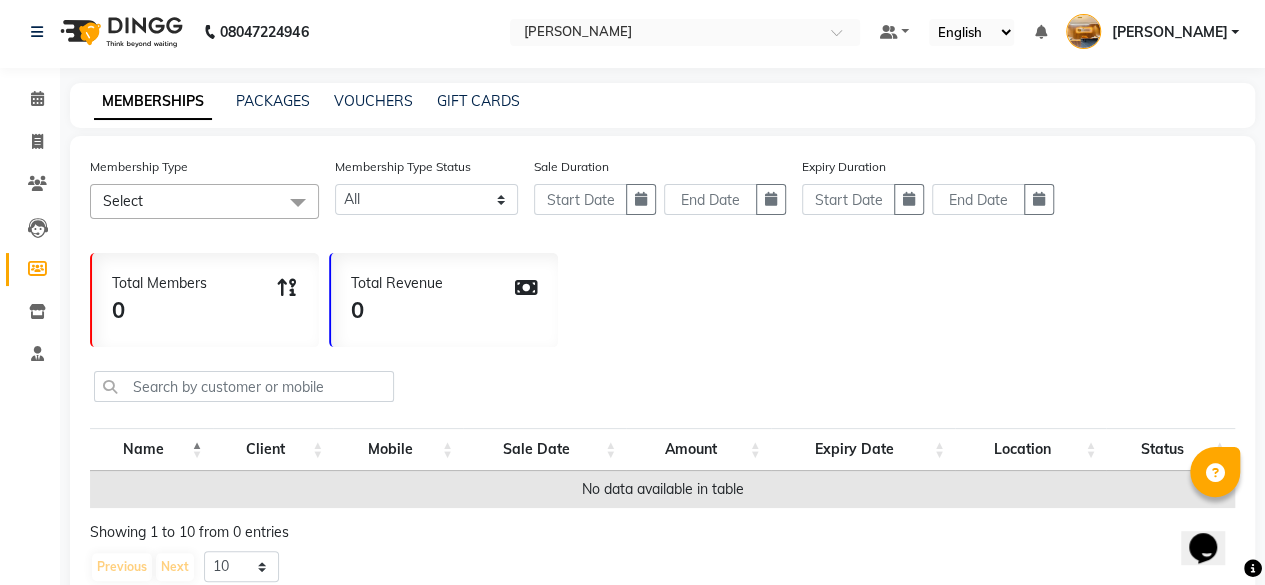 scroll, scrollTop: 0, scrollLeft: 0, axis: both 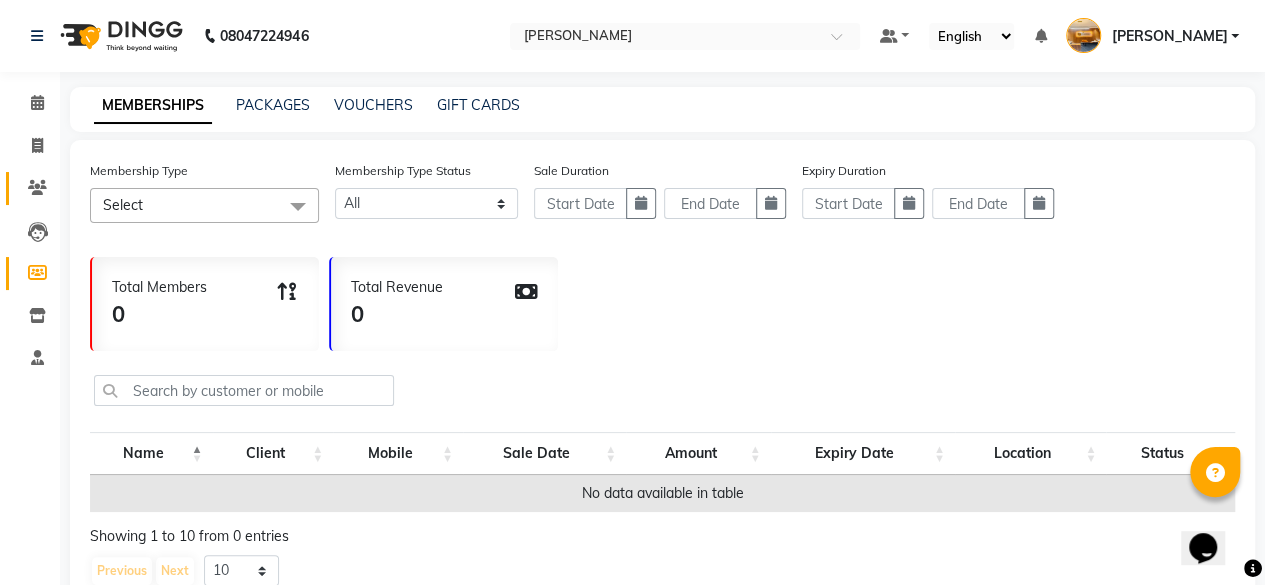 click 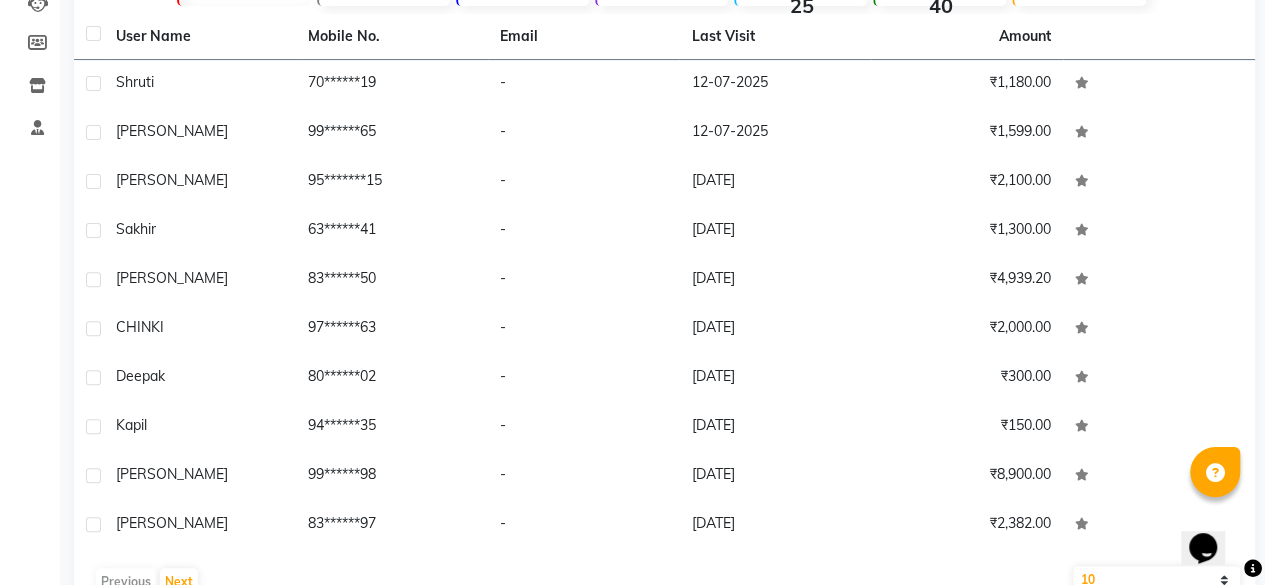 scroll, scrollTop: 280, scrollLeft: 0, axis: vertical 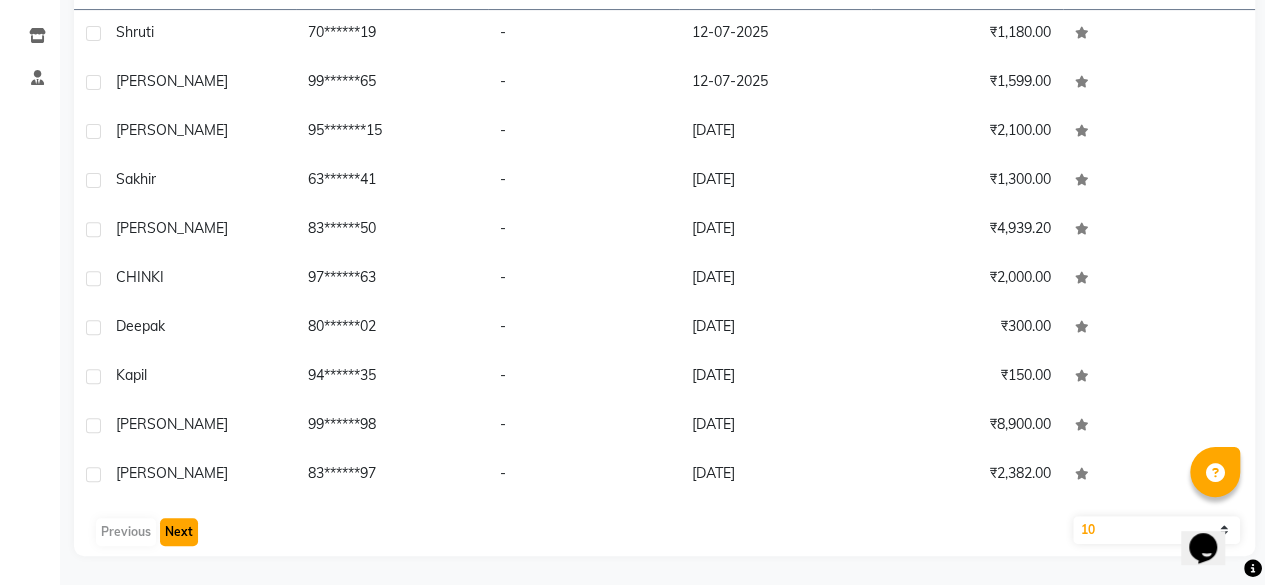 click on "Next" 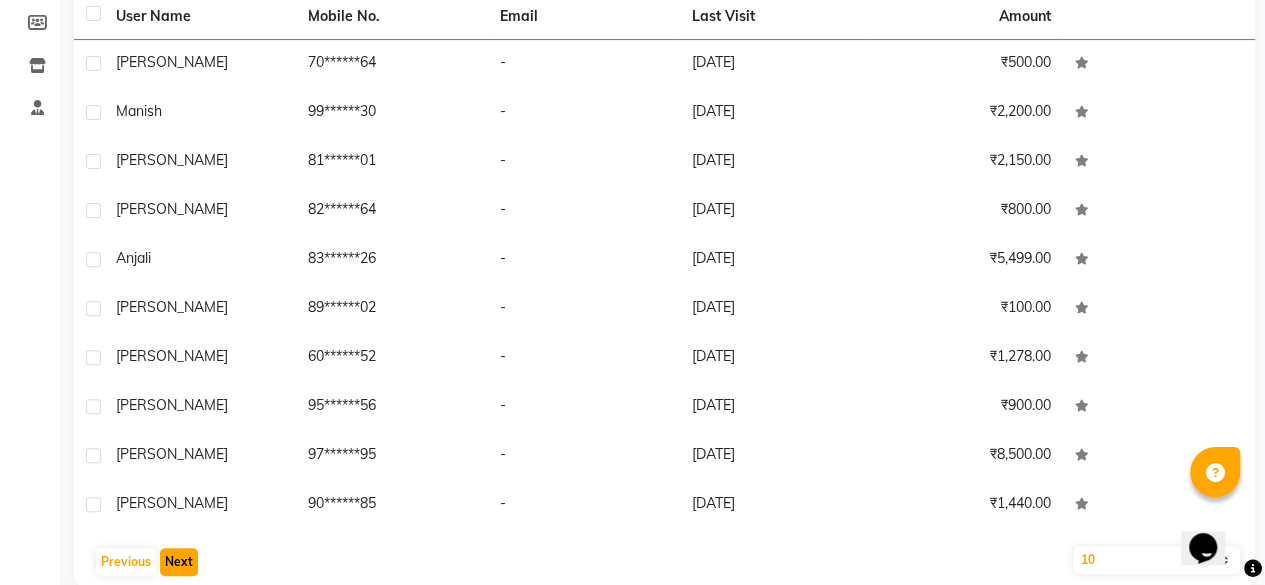 scroll, scrollTop: 254, scrollLeft: 0, axis: vertical 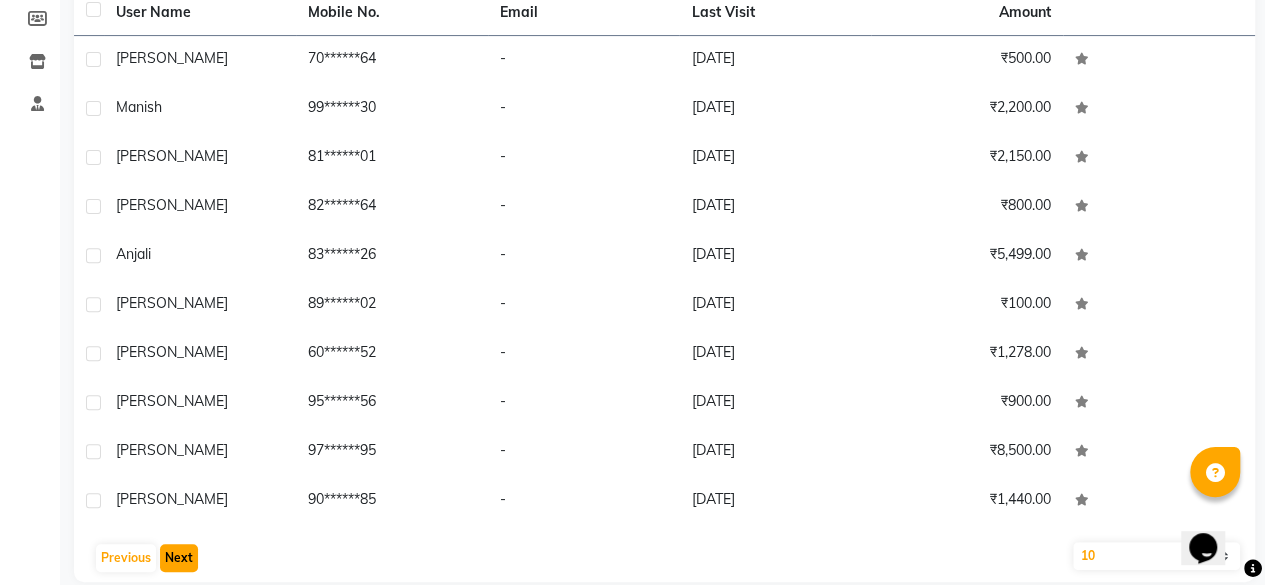 click on "Next" 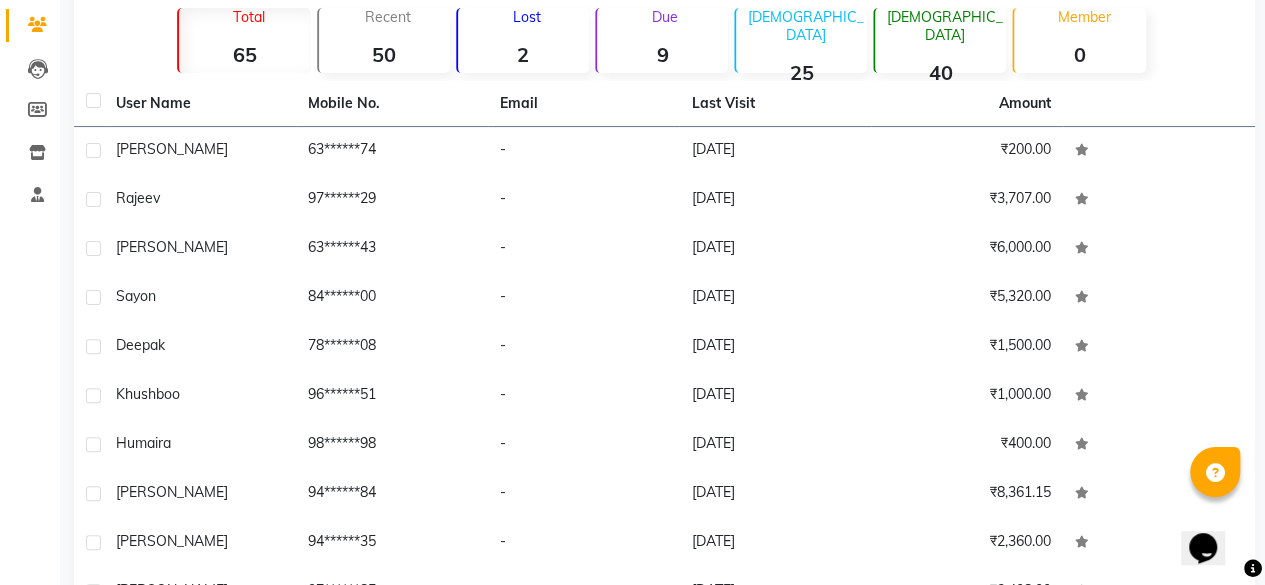 scroll, scrollTop: 280, scrollLeft: 0, axis: vertical 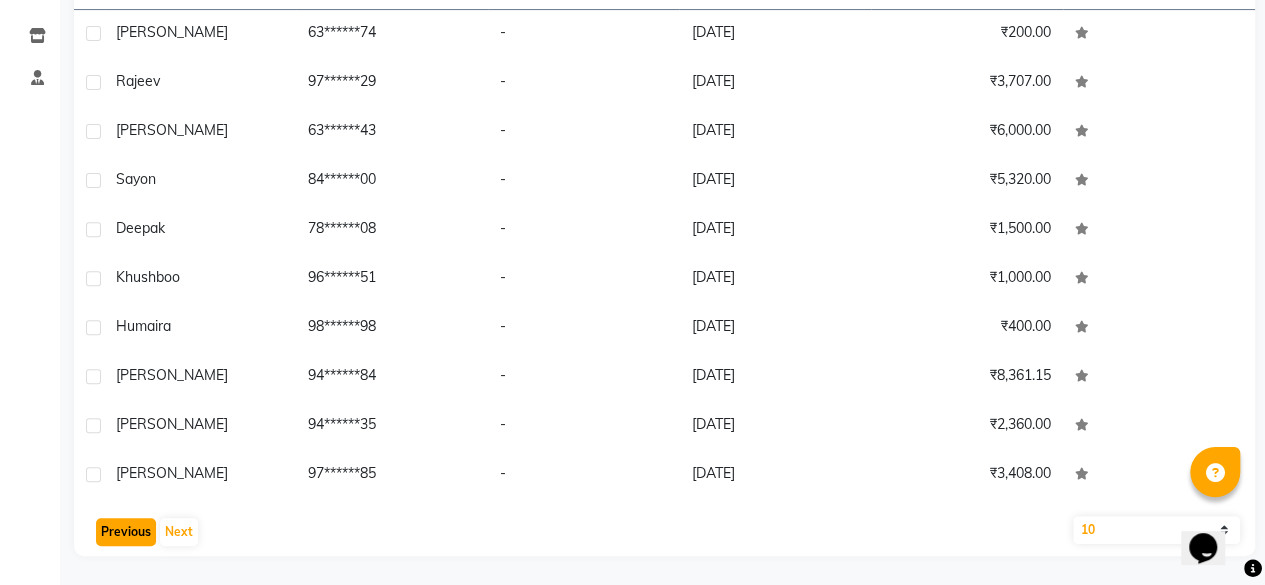 click on "Previous" 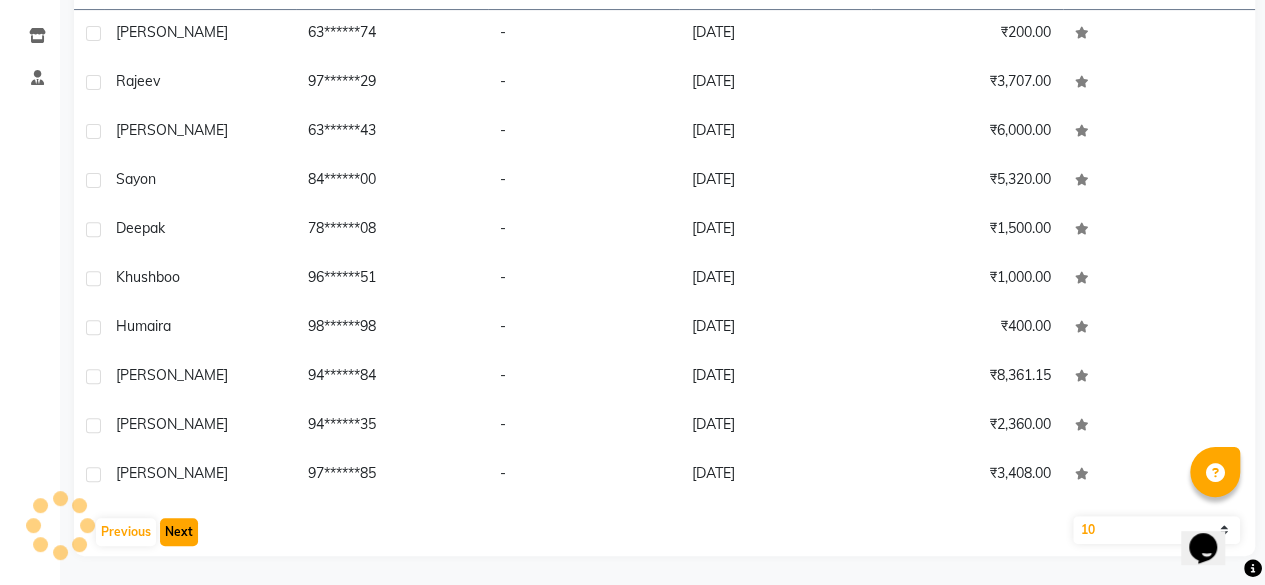 click on "Next" 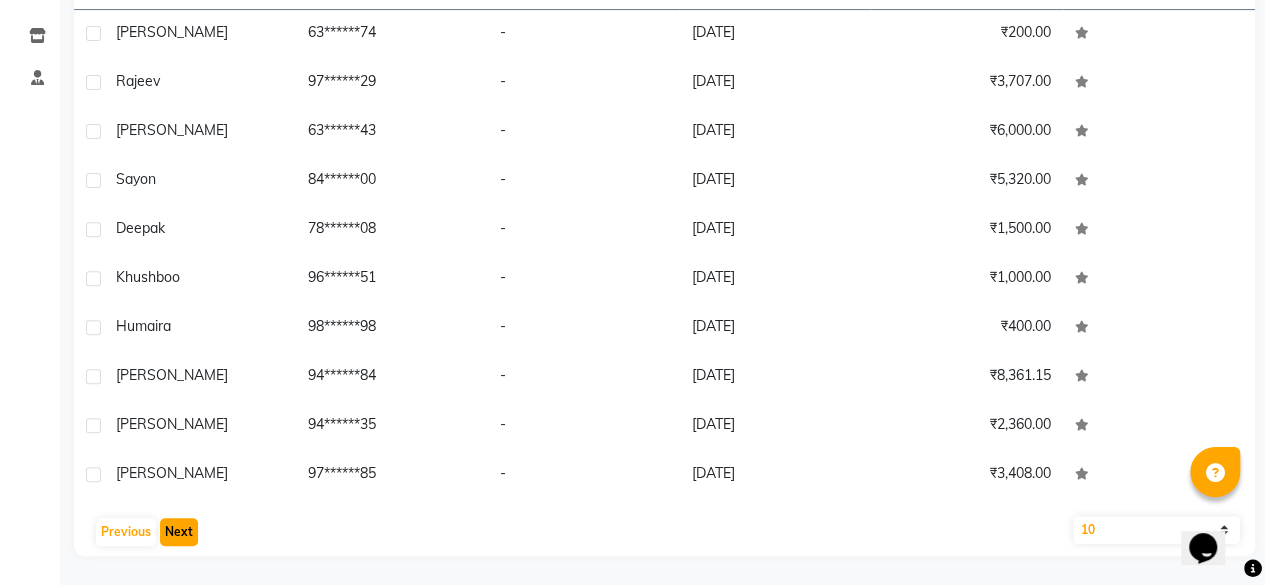click on "Next" 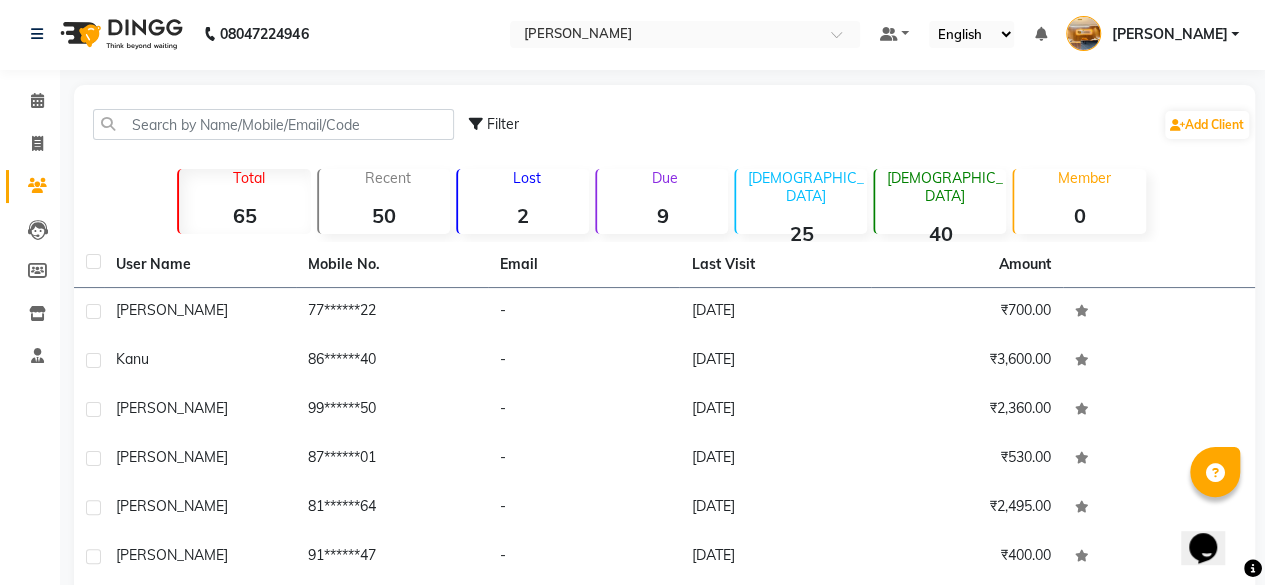 scroll, scrollTop: 0, scrollLeft: 0, axis: both 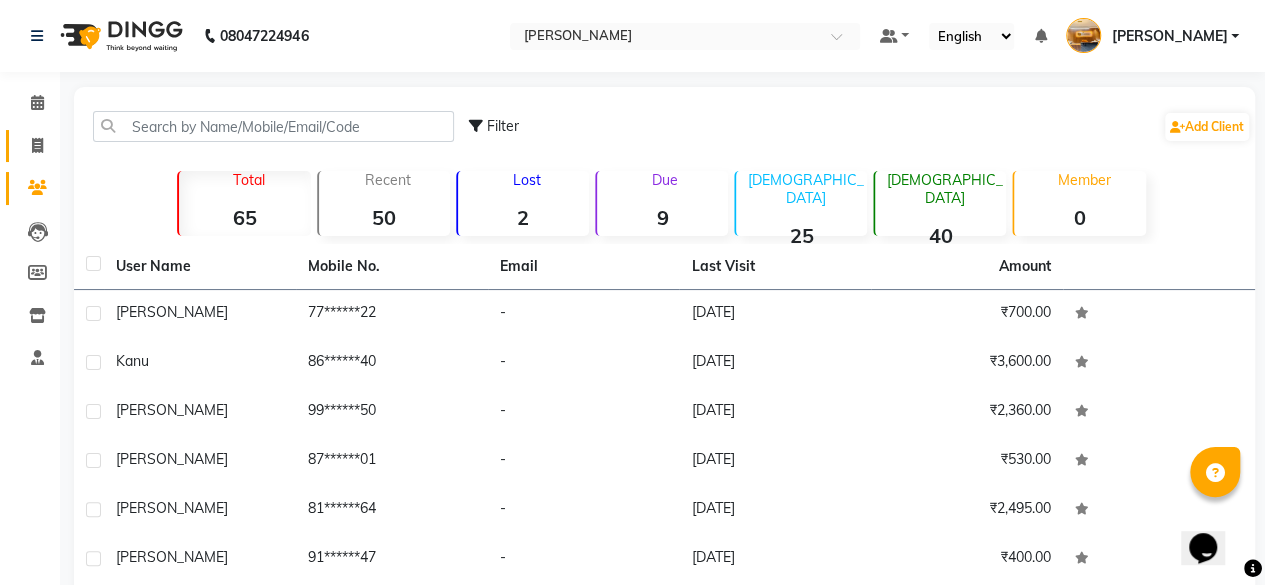 click 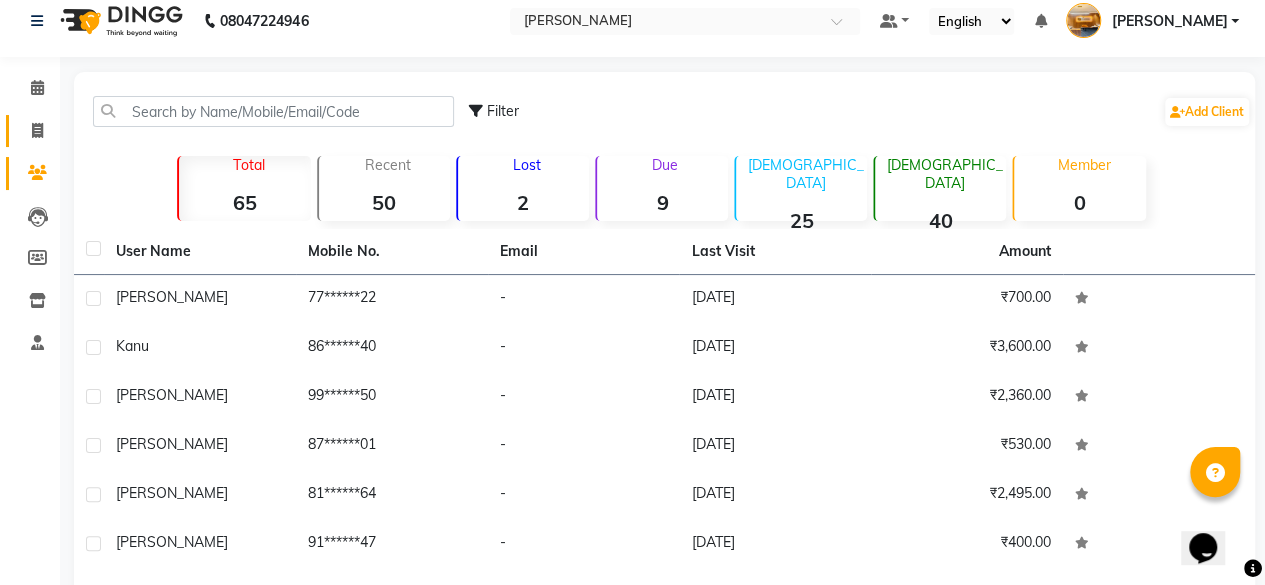 select on "7913" 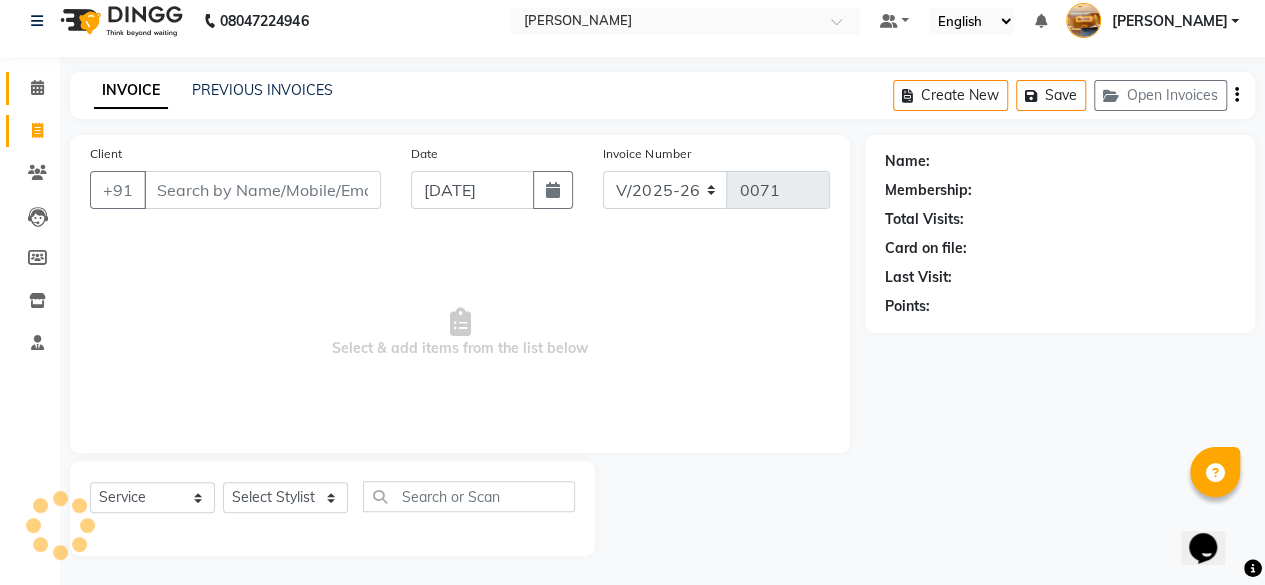 click 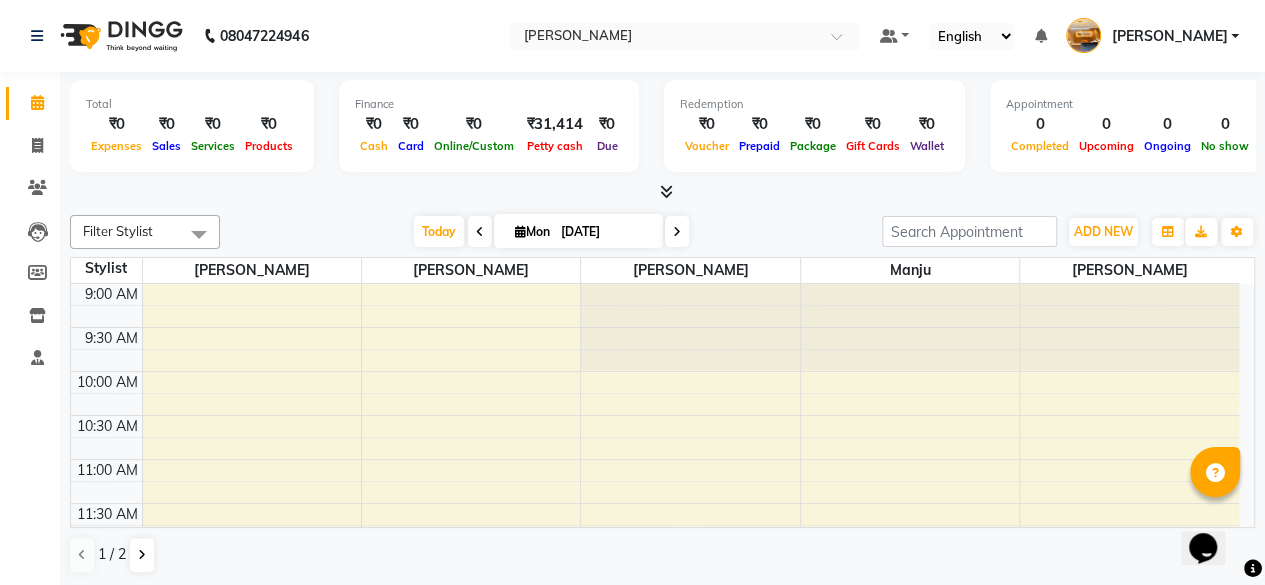scroll, scrollTop: 0, scrollLeft: 0, axis: both 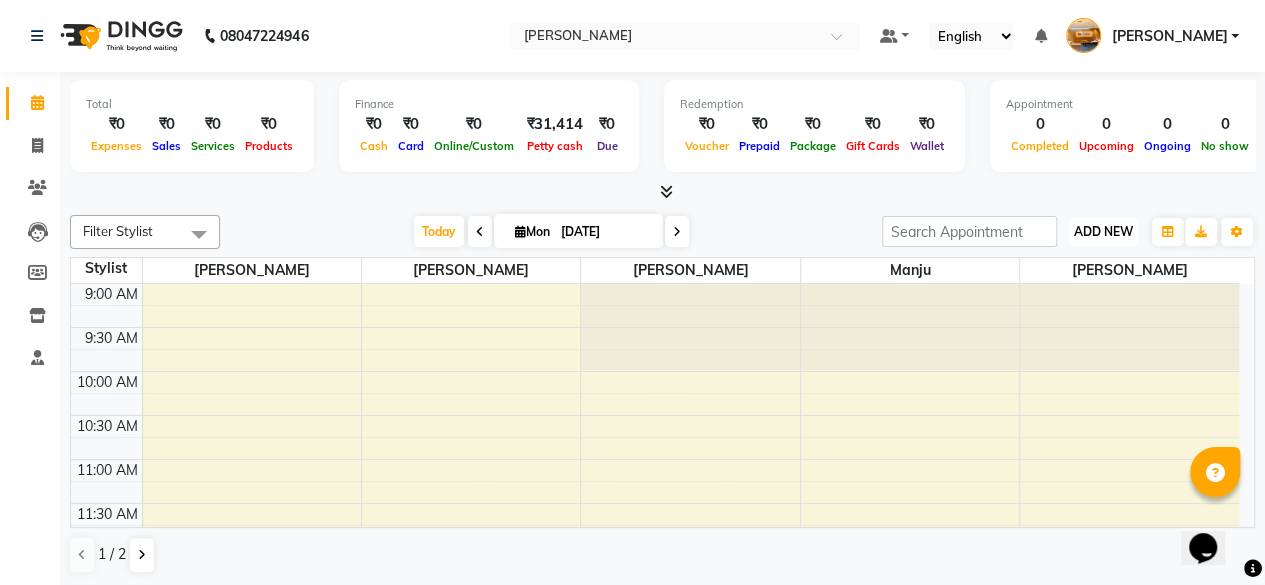 click on "ADD NEW" at bounding box center [1103, 231] 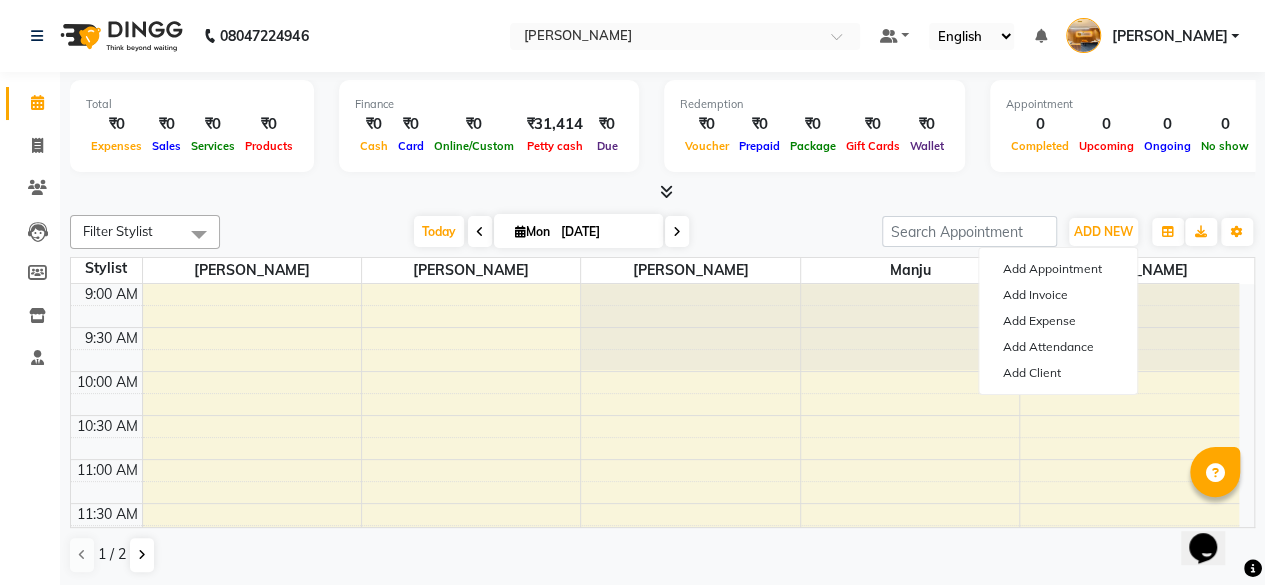 click on "Total  ₹0  Expenses ₹0  Sales ₹0  Services ₹0  Products Finance  ₹0  Cash ₹0  Card ₹0  Online/Custom ₹31,414 [PERSON_NAME] cash ₹0 Due  Redemption  ₹0 Voucher ₹0 Prepaid ₹0 Package ₹0  Gift Cards ₹0  Wallet  Appointment  0 Completed 0 Upcoming 0 Ongoing 0 No show  Other sales  ₹0  Packages ₹0  Memberships ₹0  Vouchers ₹0  Prepaids ₹0  Gift Cards Filter Stylist Select All [PERSON_NAME]  manju [PERSON_NAME]  [PERSON_NAME] [PERSON_NAME] MAM [PERSON_NAME] vishnu [DATE]  [DATE] Toggle Dropdown Add Appointment Add Invoice Add Expense Add Attendance Add Client Toggle Dropdown Add Appointment Add Invoice Add Expense Add Attendance Add Client ADD NEW Toggle Dropdown Add Appointment Add Invoice Add Expense Add Attendance Add Client Filter Stylist Select All [PERSON_NAME]  manju [PERSON_NAME]  [PERSON_NAME] [PERSON_NAME] MAM [PERSON_NAME] vishnu Group By  Staff View   Room View  View as Vertical  Vertical - Week View  Horizontal  Horizontal - Week View  List  Toggle Dropdown Calendar Settings Zoom 100%" 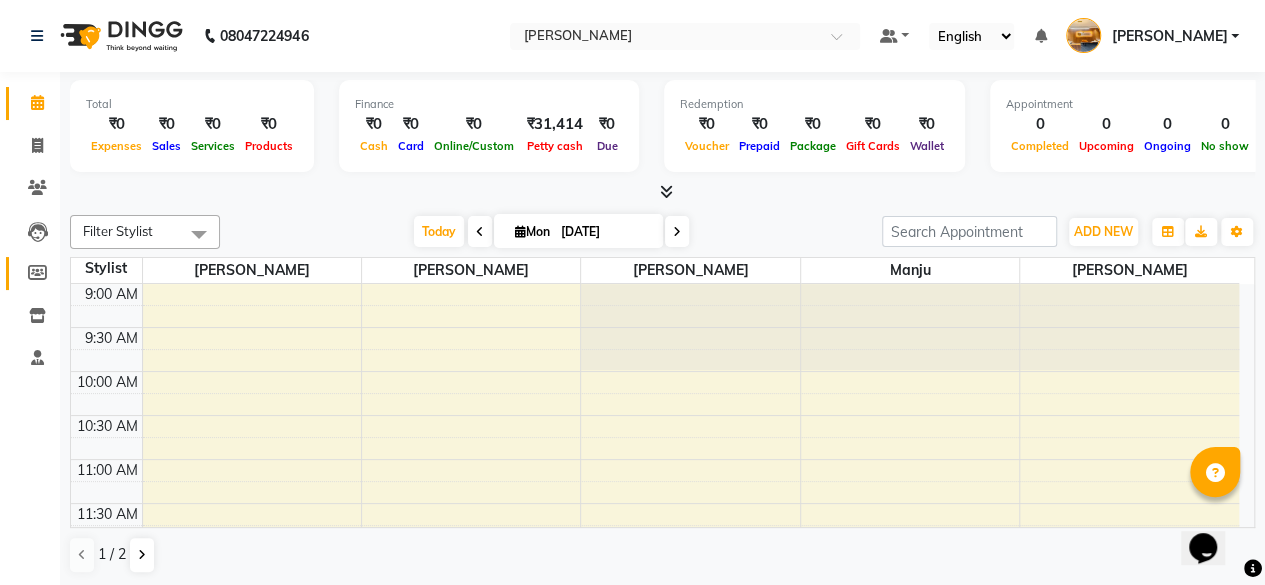 click 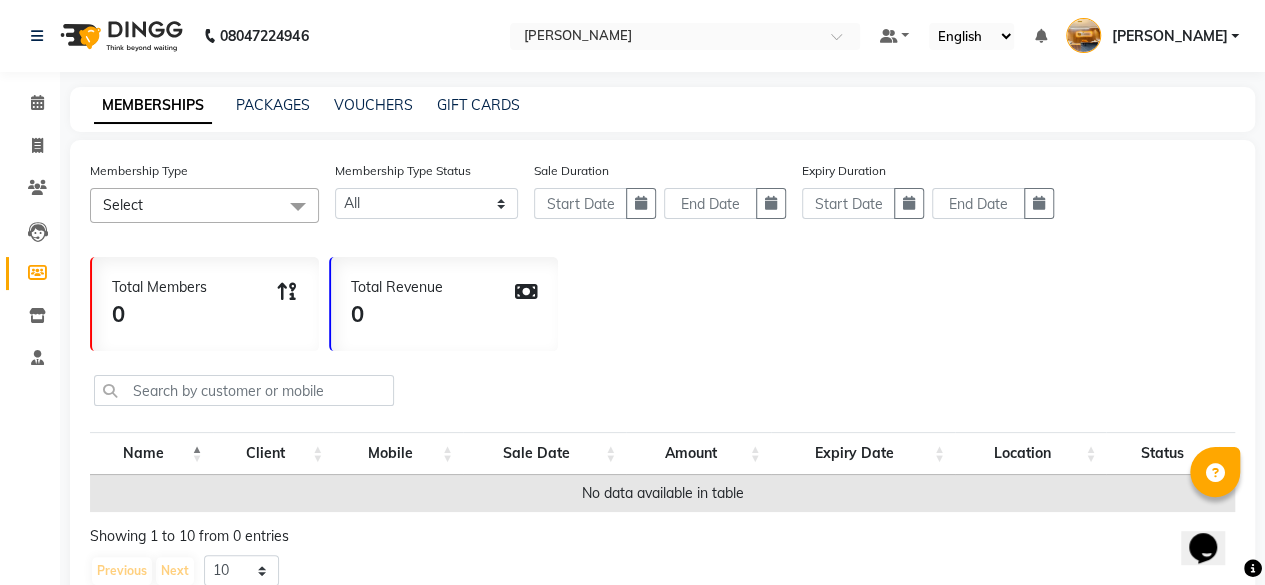 scroll, scrollTop: 58, scrollLeft: 0, axis: vertical 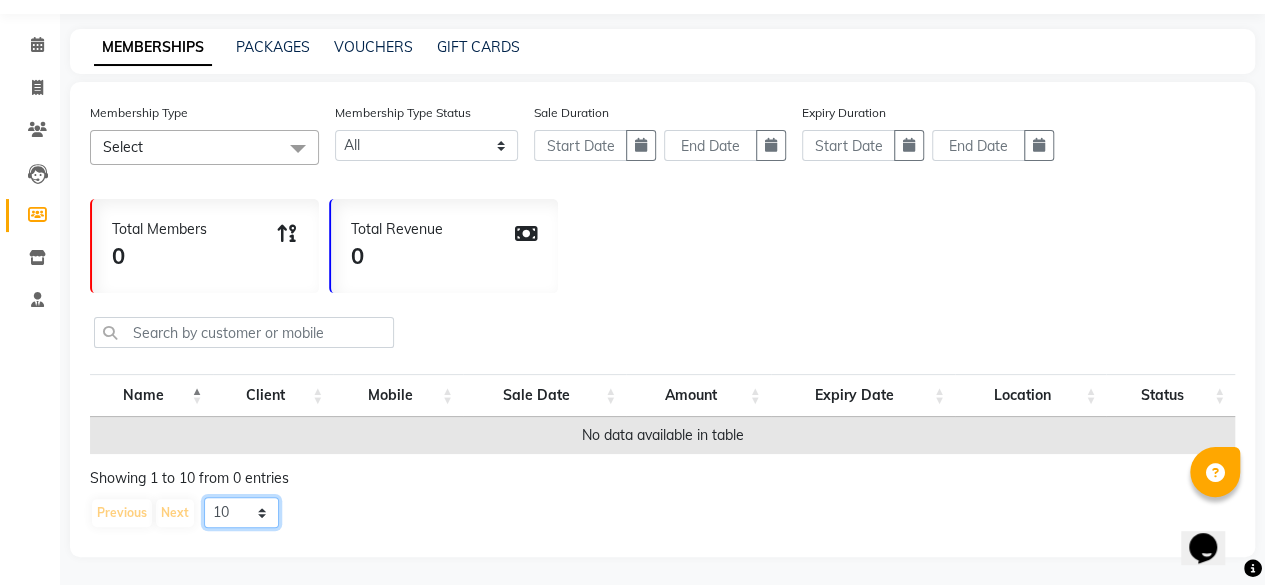 click on "10 20 50 100" 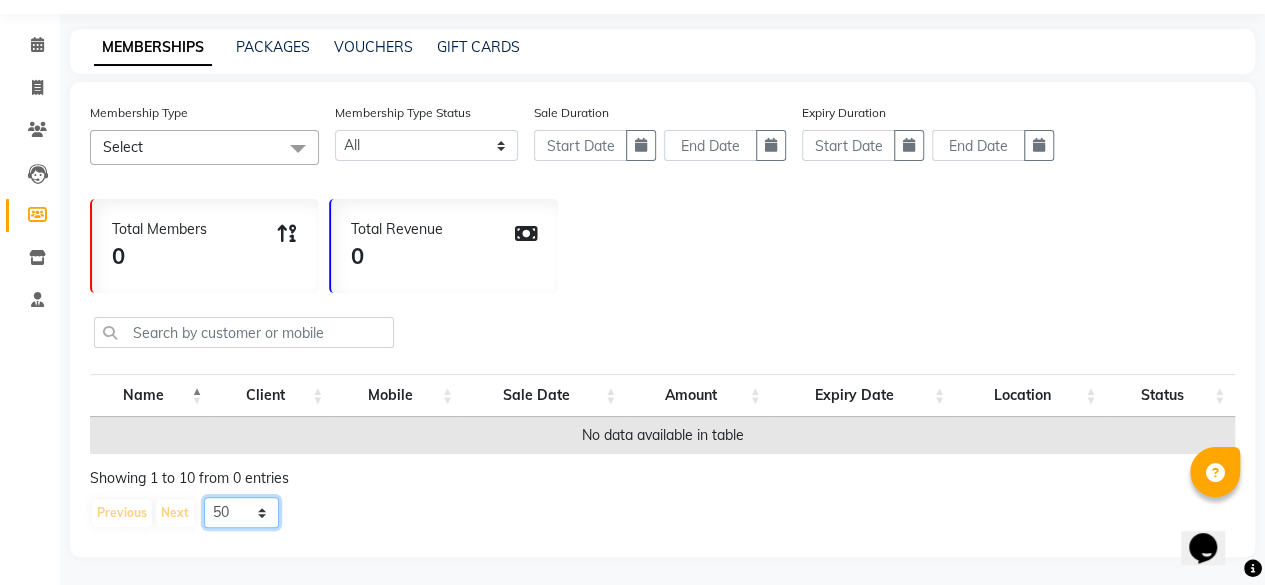 click on "10 20 50 100" 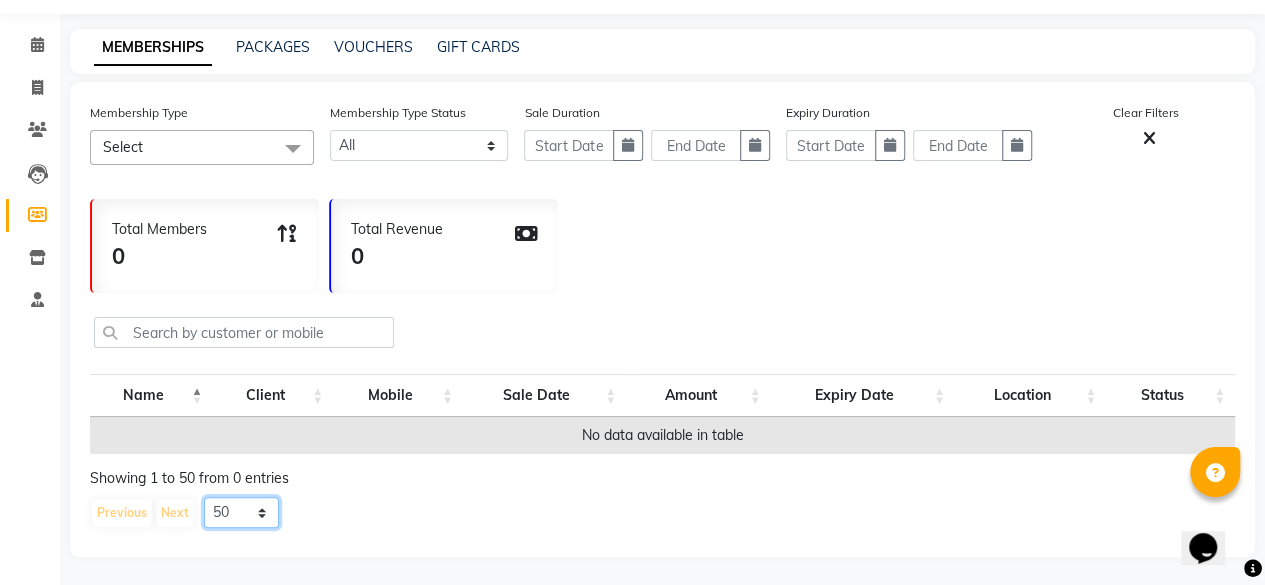 click on "10 20 50 100" 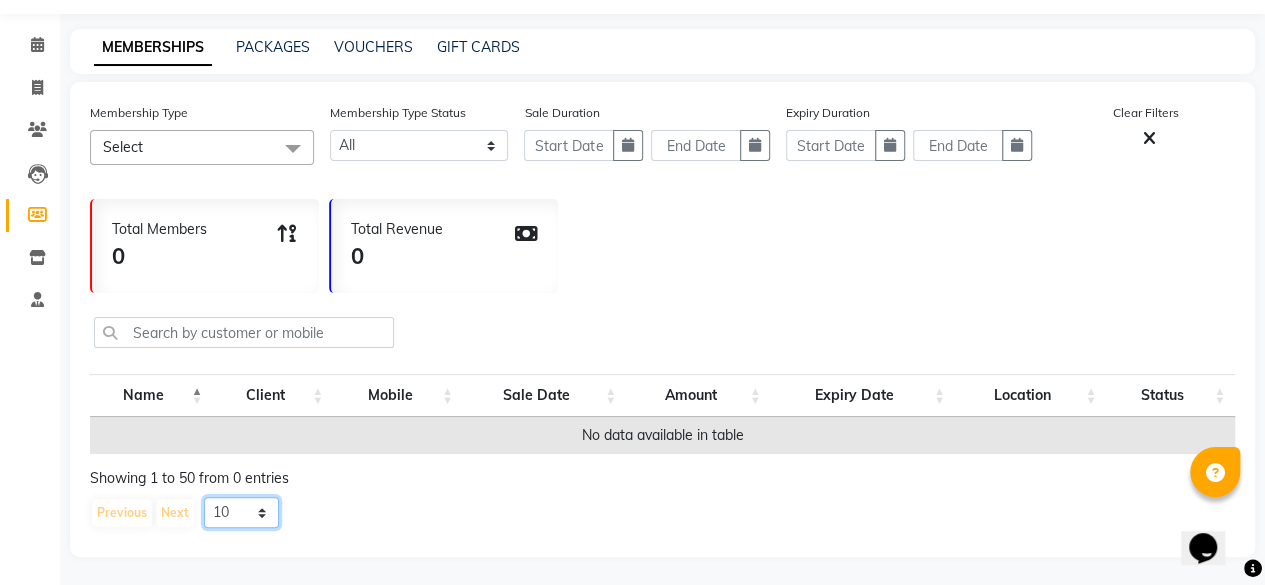 click on "10 20 50 100" 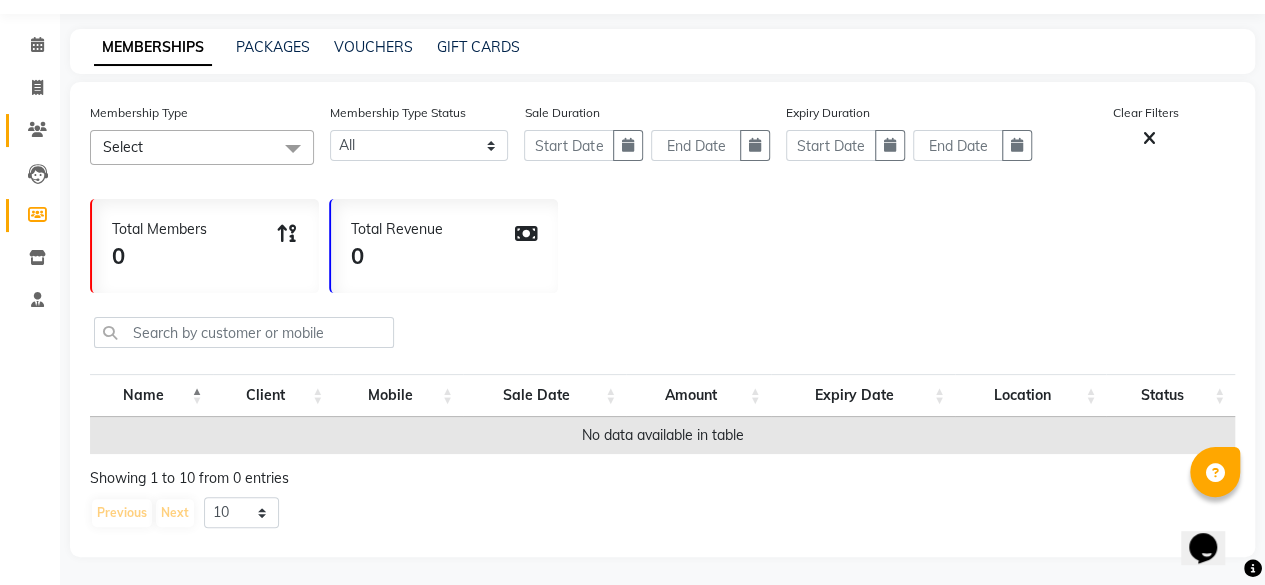 click 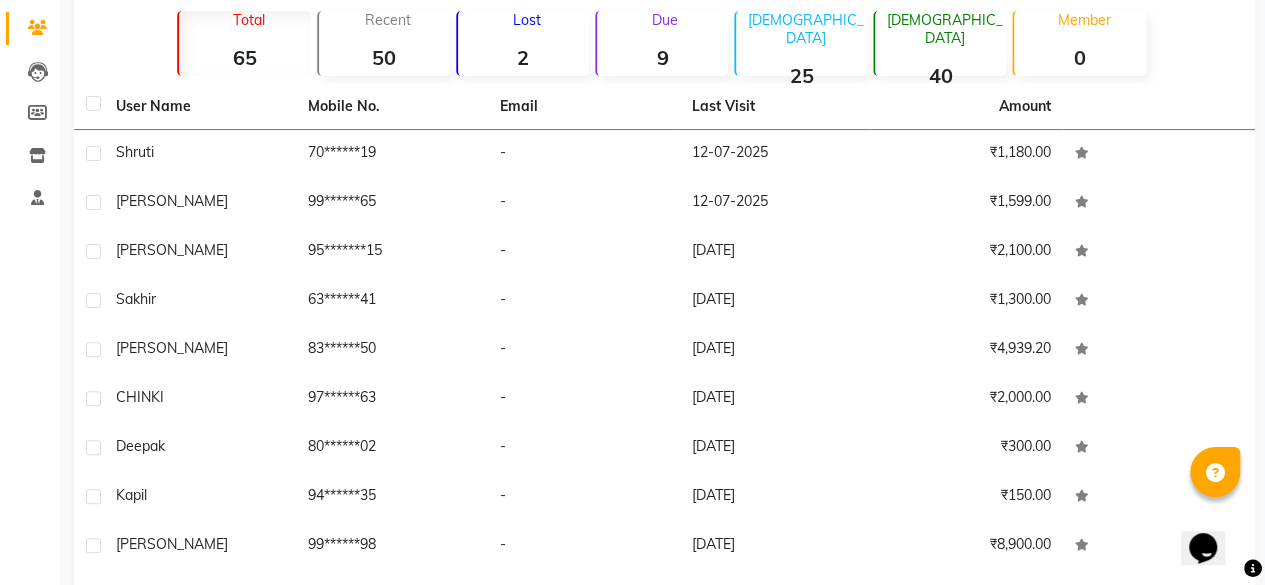 scroll, scrollTop: 159, scrollLeft: 0, axis: vertical 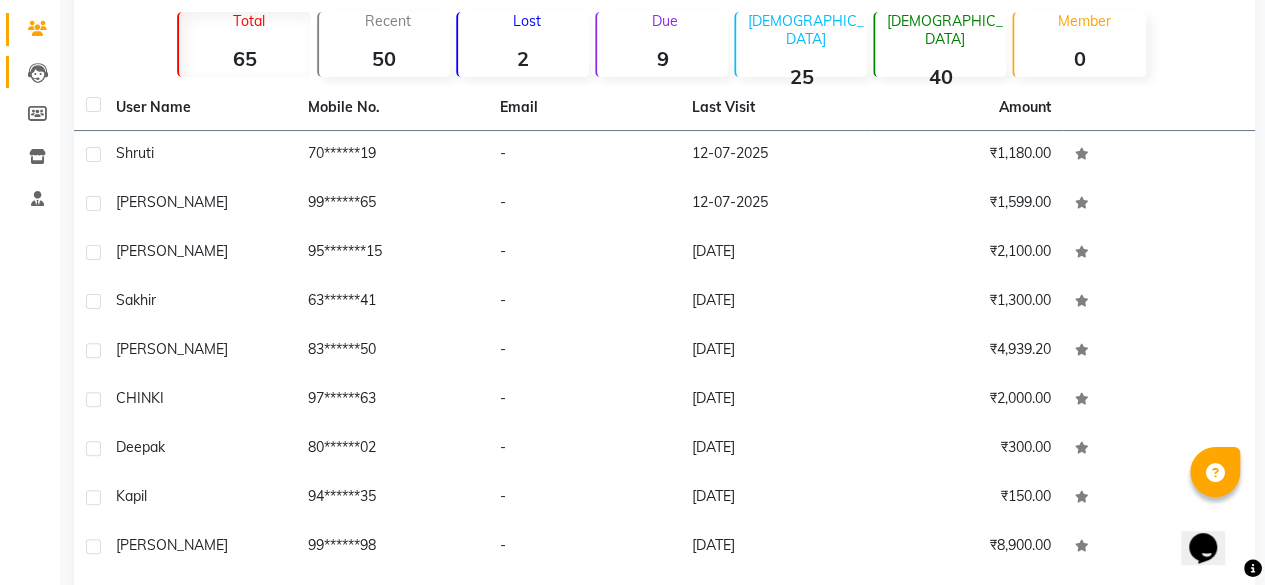 click on "Leads" 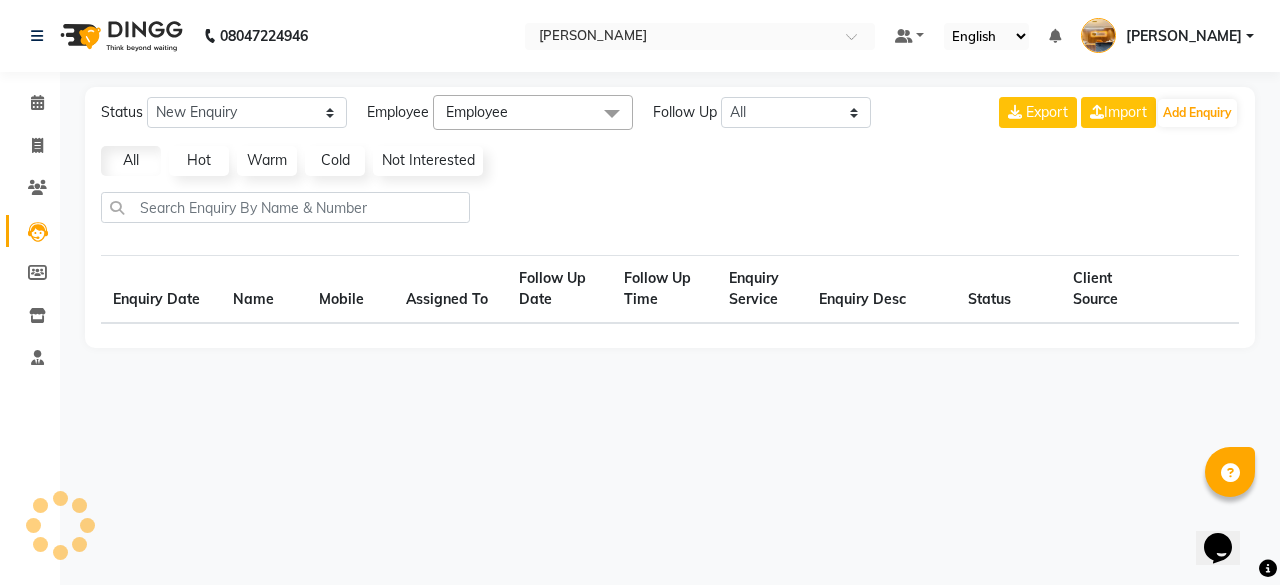 select on "10" 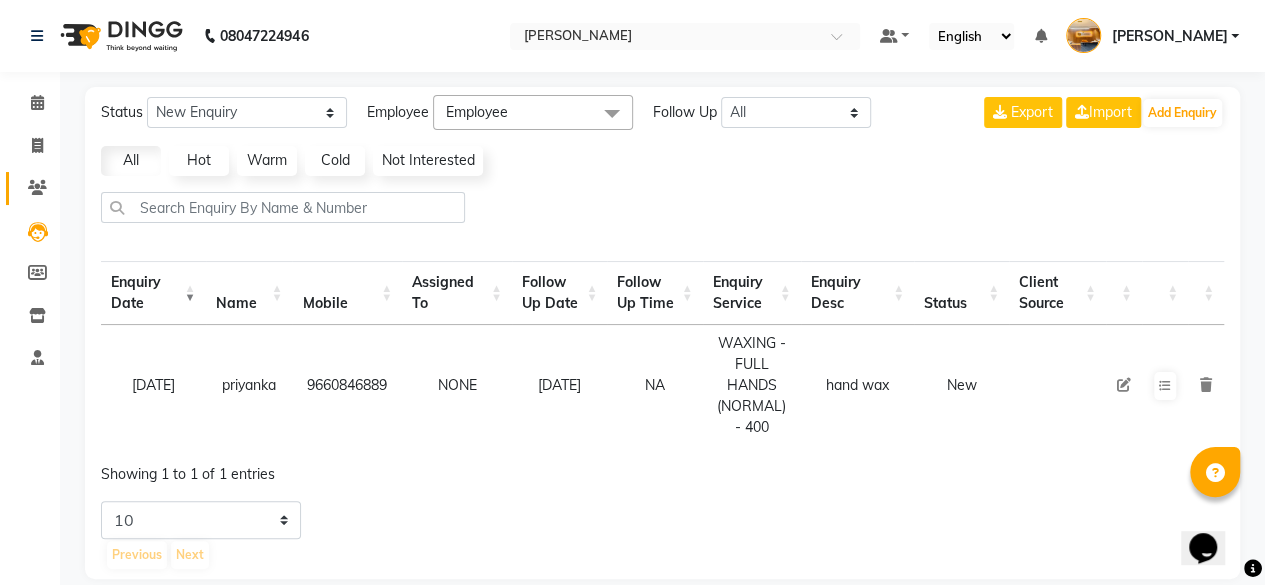 click 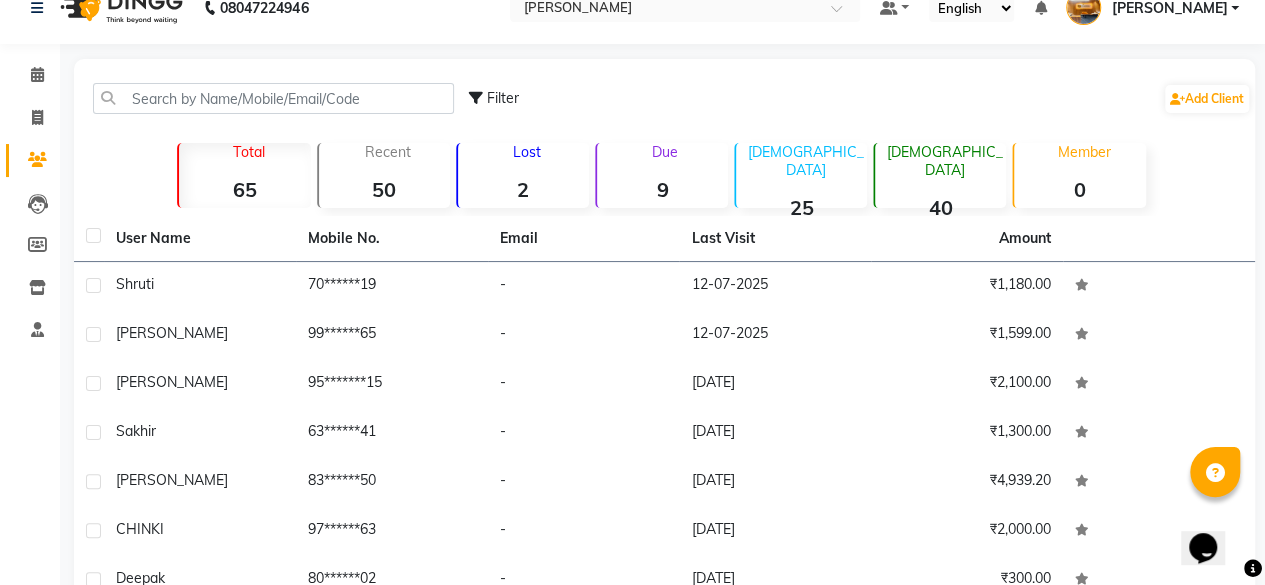 scroll, scrollTop: 0, scrollLeft: 0, axis: both 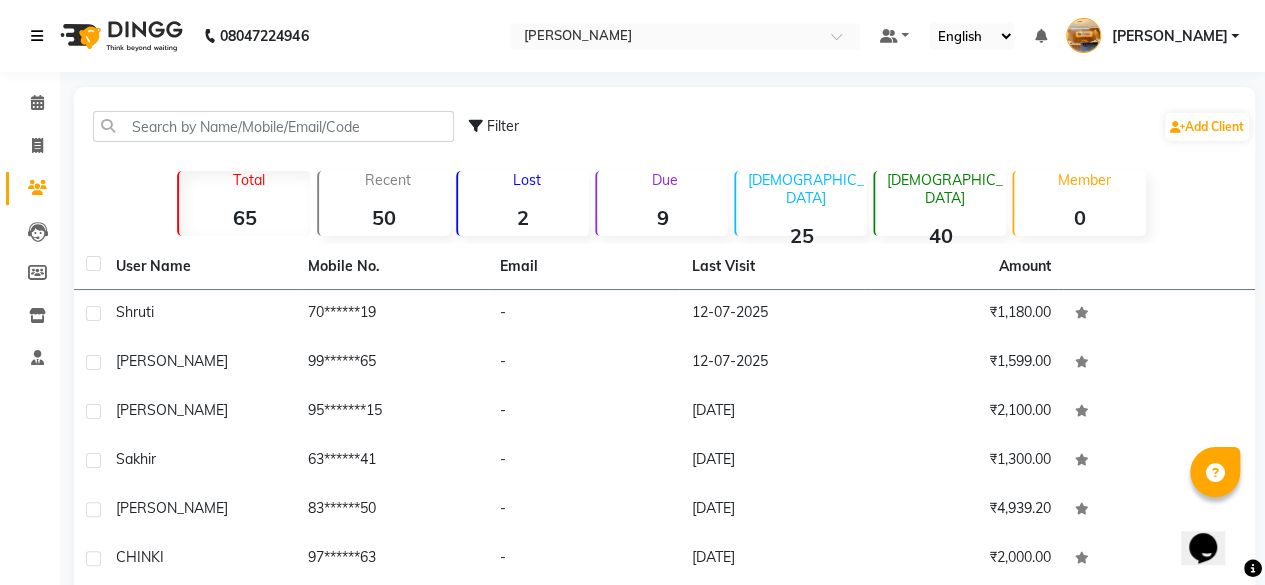 click at bounding box center (37, 36) 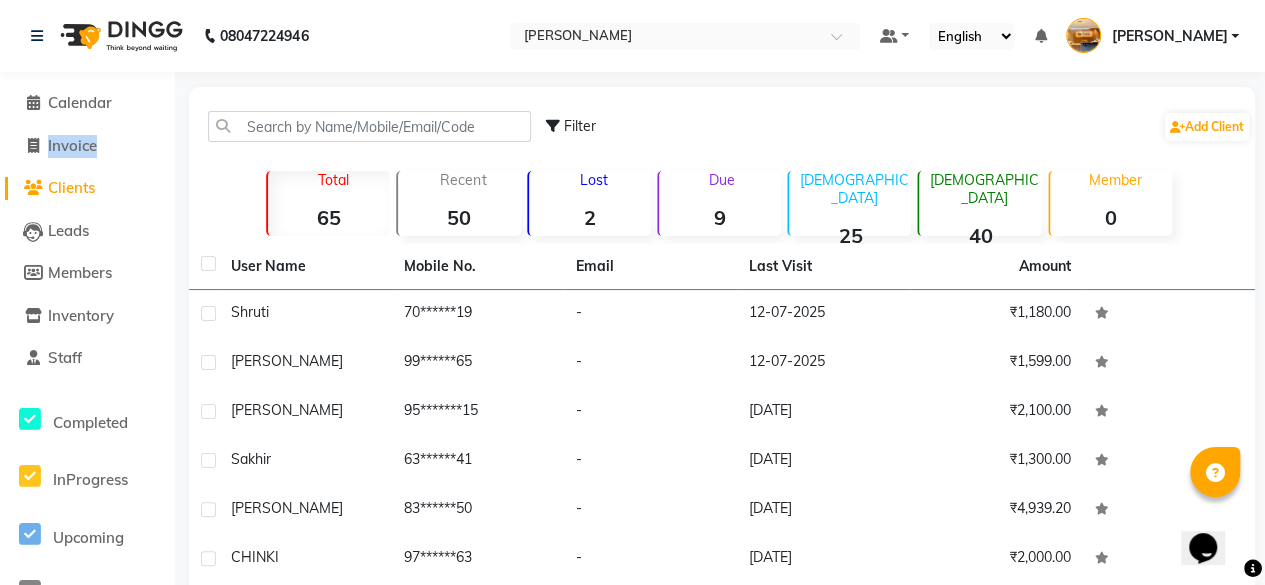 drag, startPoint x: 3, startPoint y: 192, endPoint x: 0, endPoint y: 139, distance: 53.08484 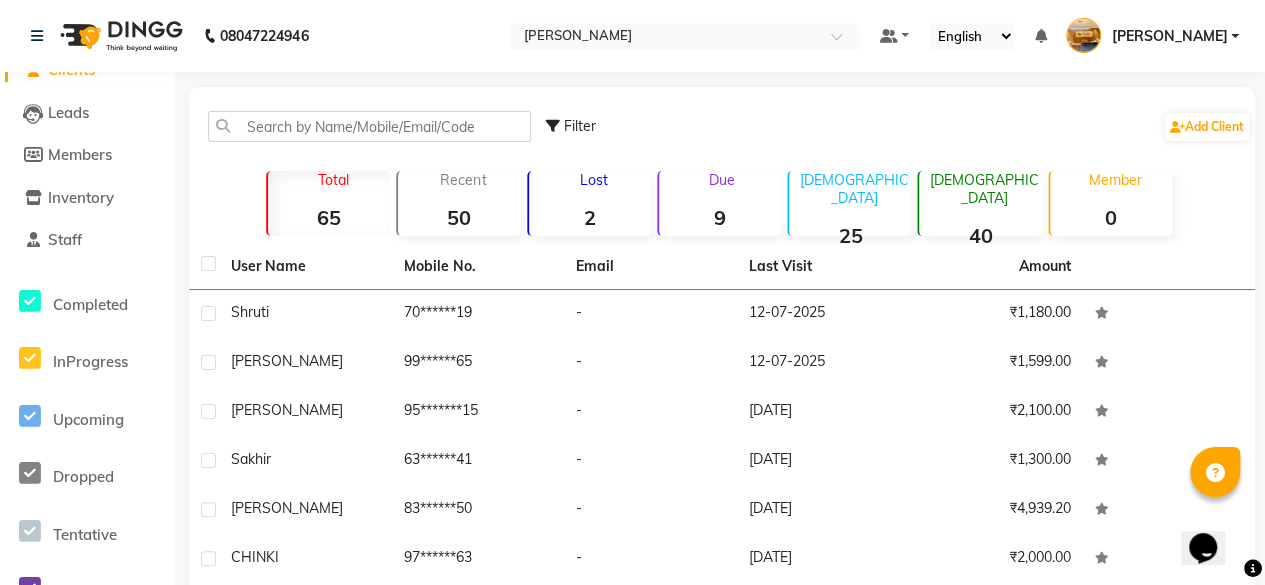 scroll, scrollTop: 130, scrollLeft: 0, axis: vertical 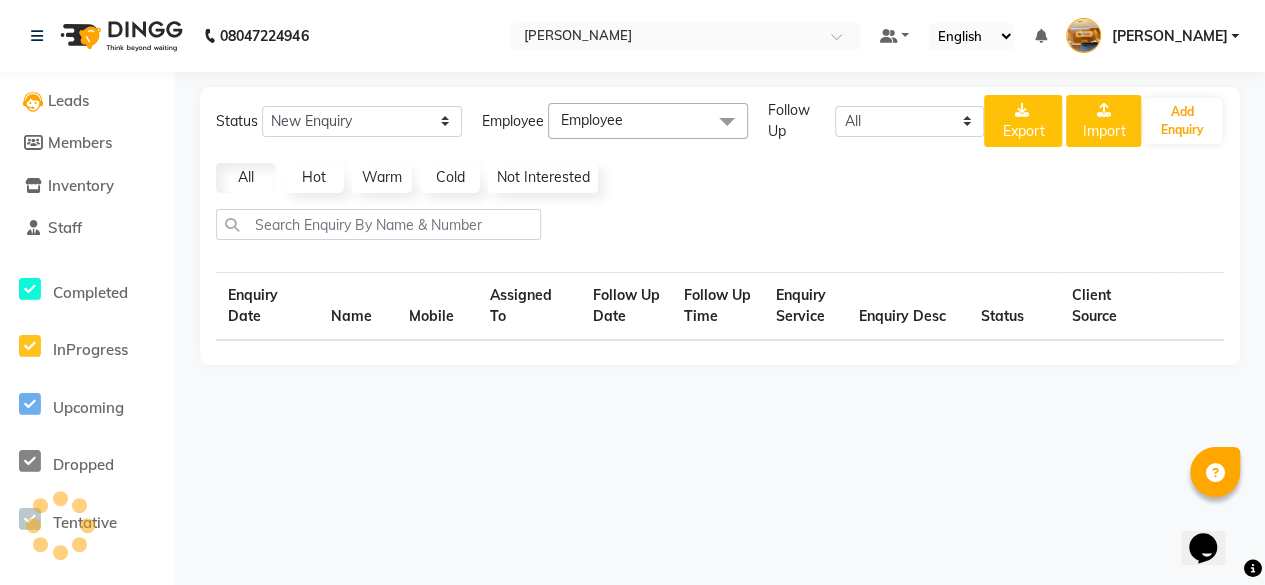 select on "10" 